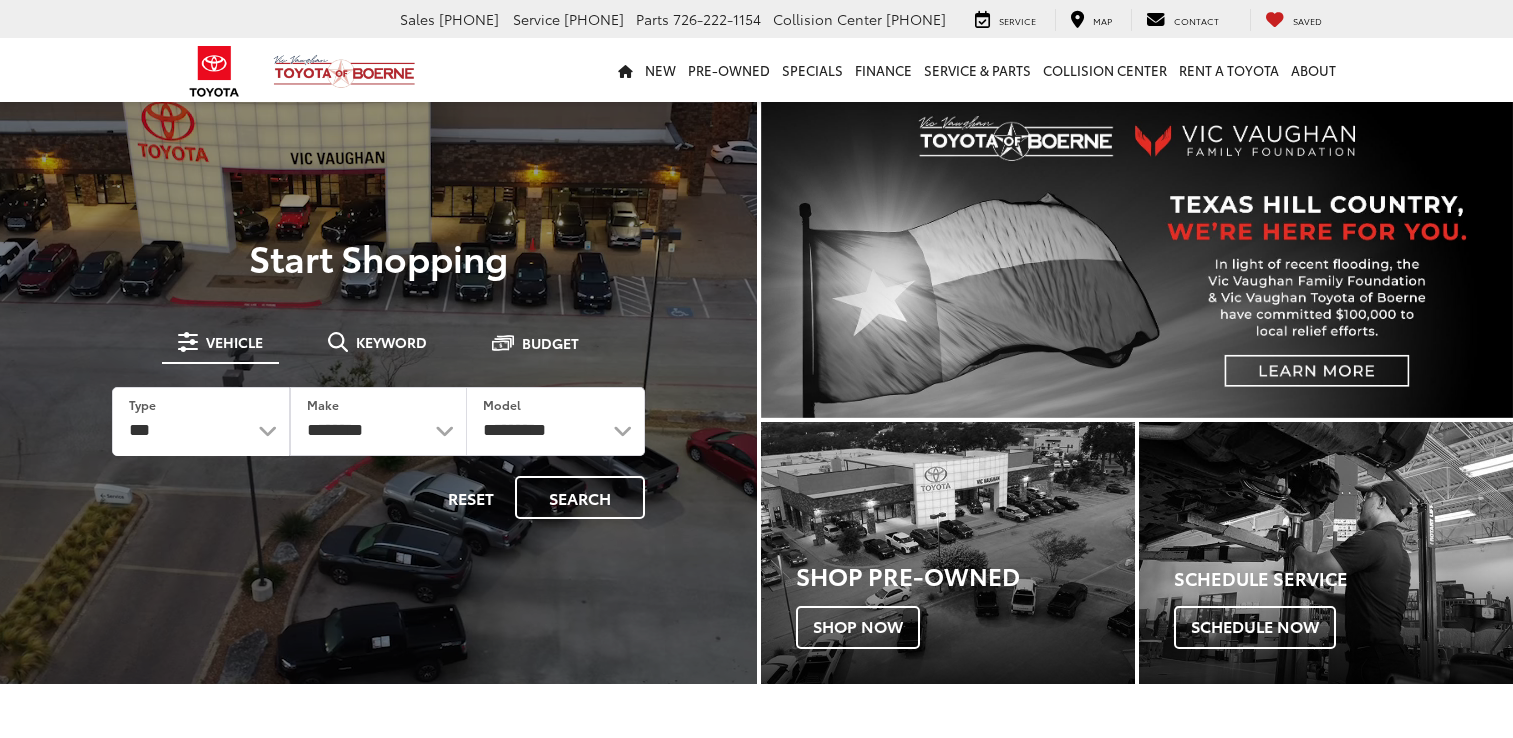 scroll, scrollTop: 0, scrollLeft: 0, axis: both 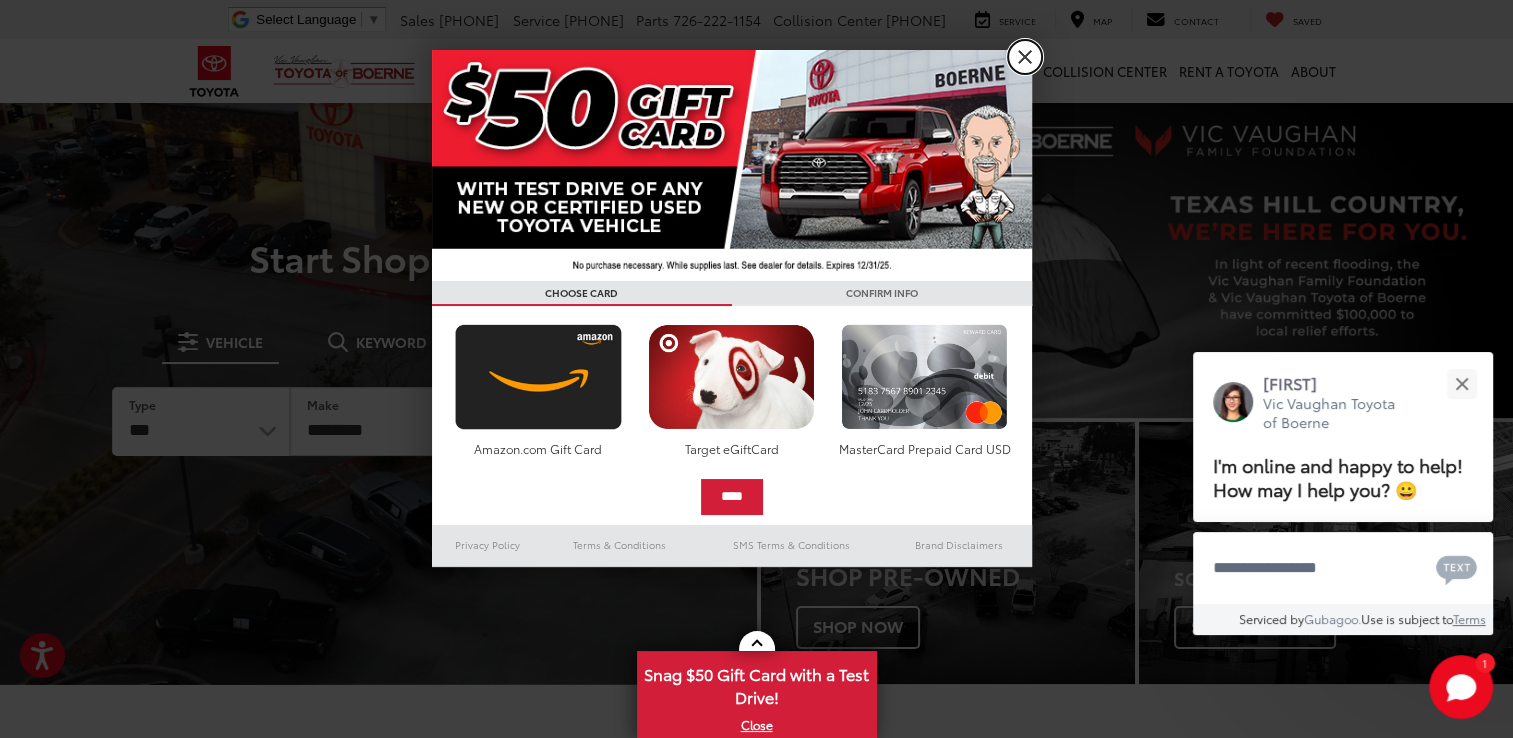 click on "X" at bounding box center [1025, 57] 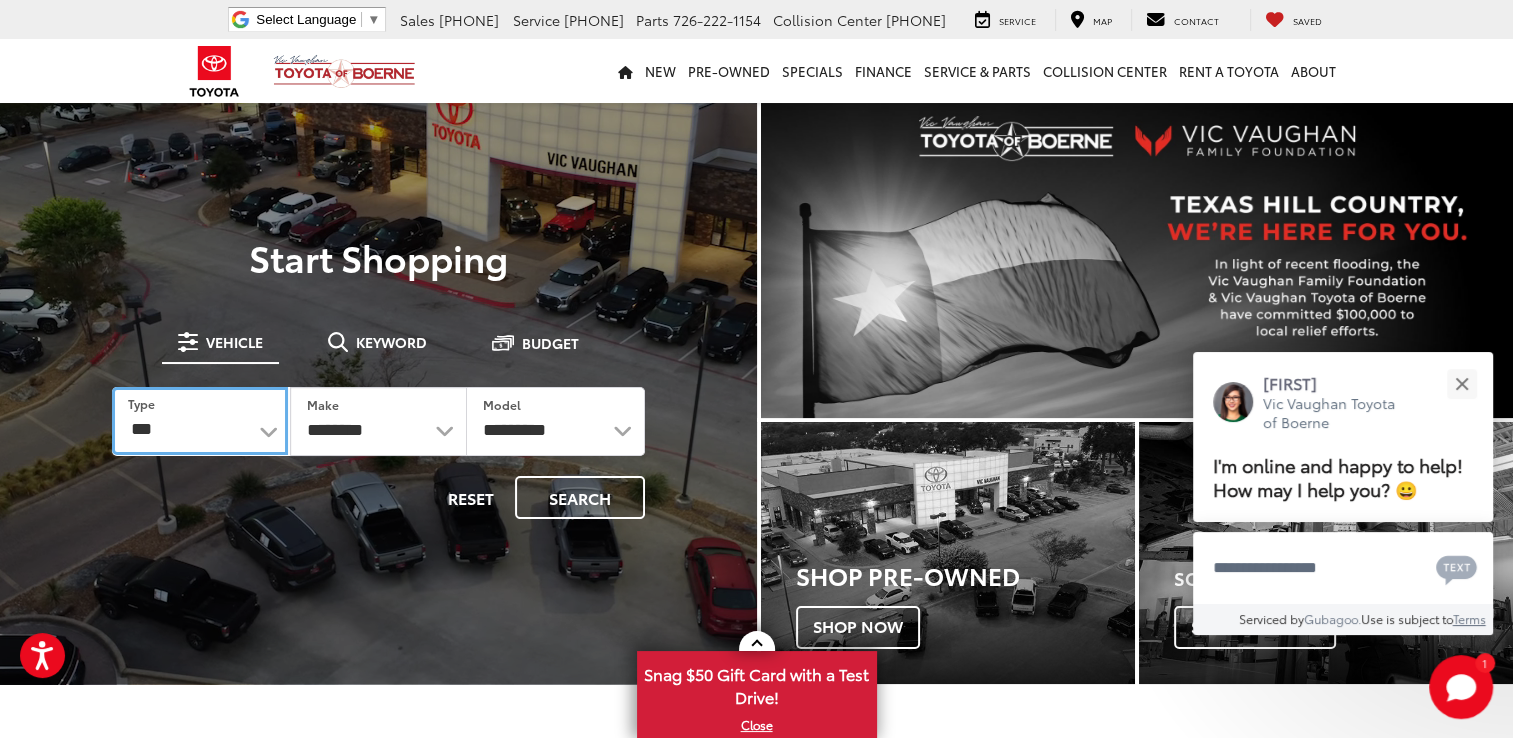 click on "***
***
****
*********" at bounding box center (200, 420) 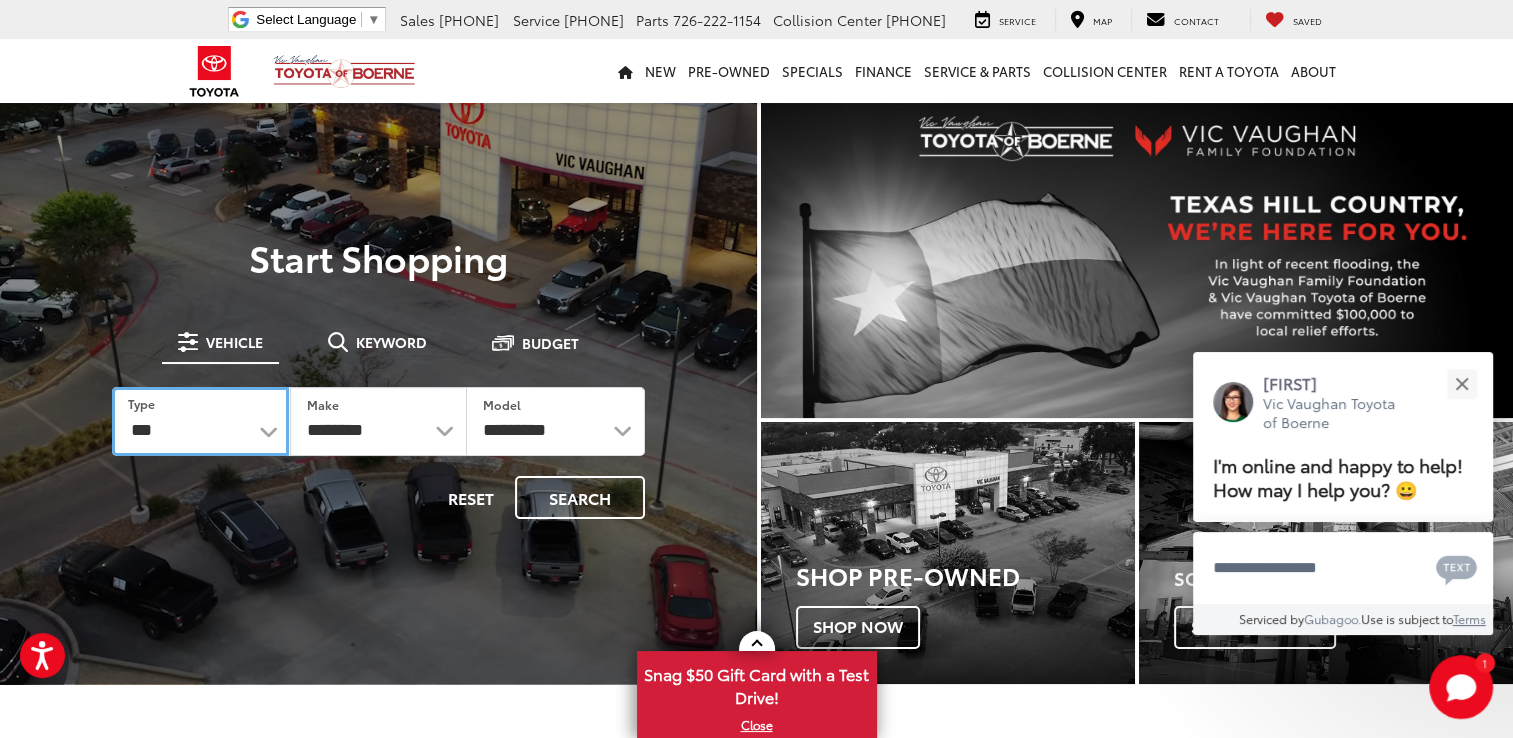 select on "******" 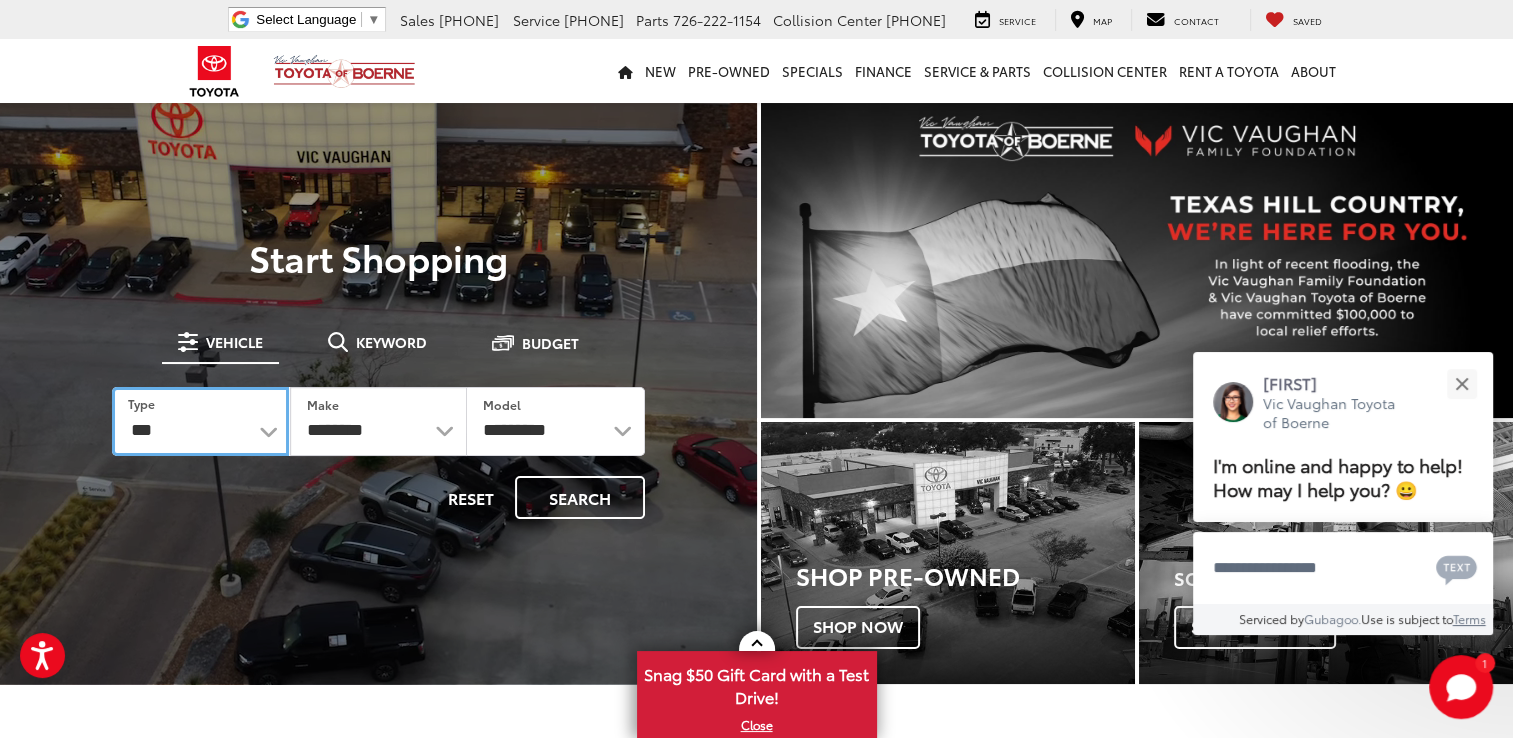 click on "***
***
****
*********" at bounding box center [200, 421] 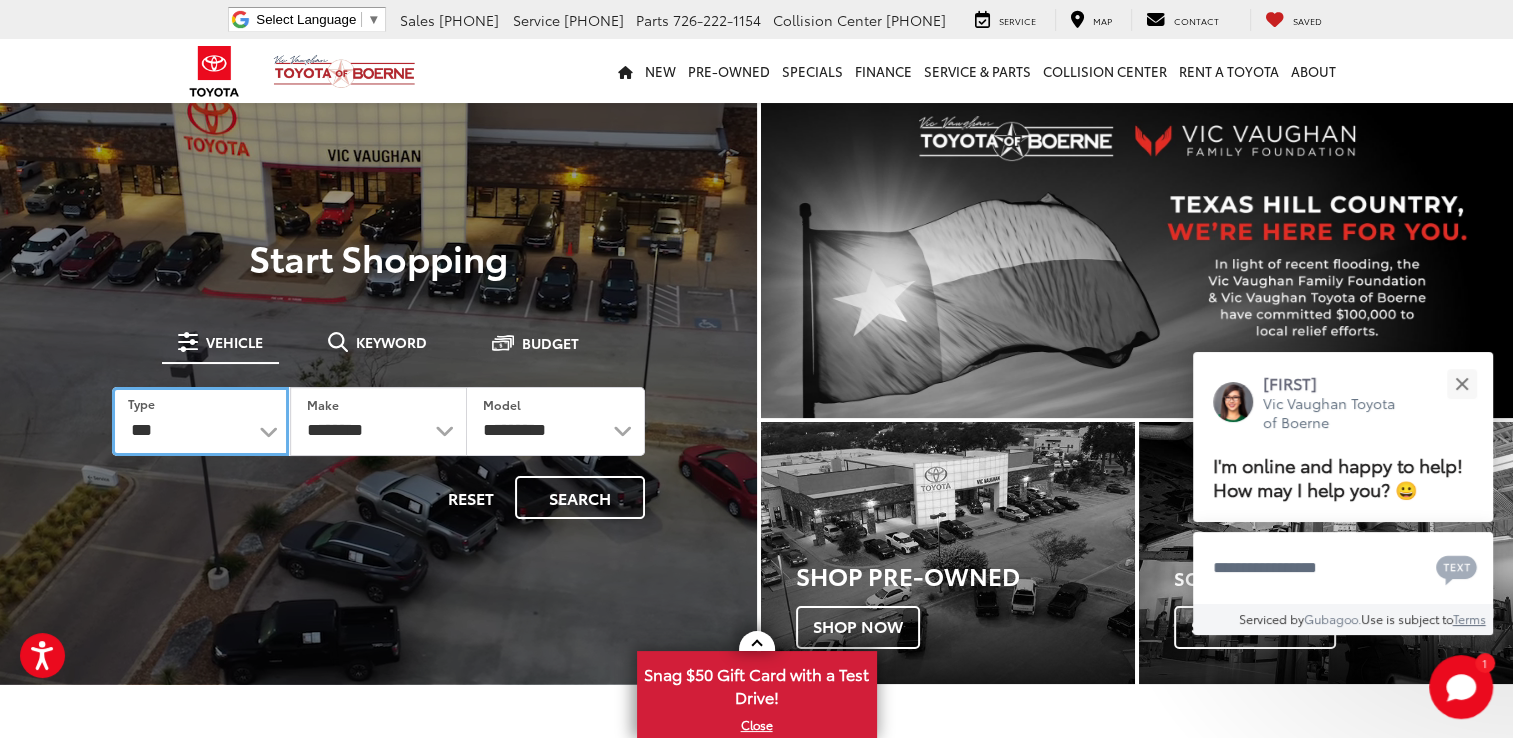 select on "******" 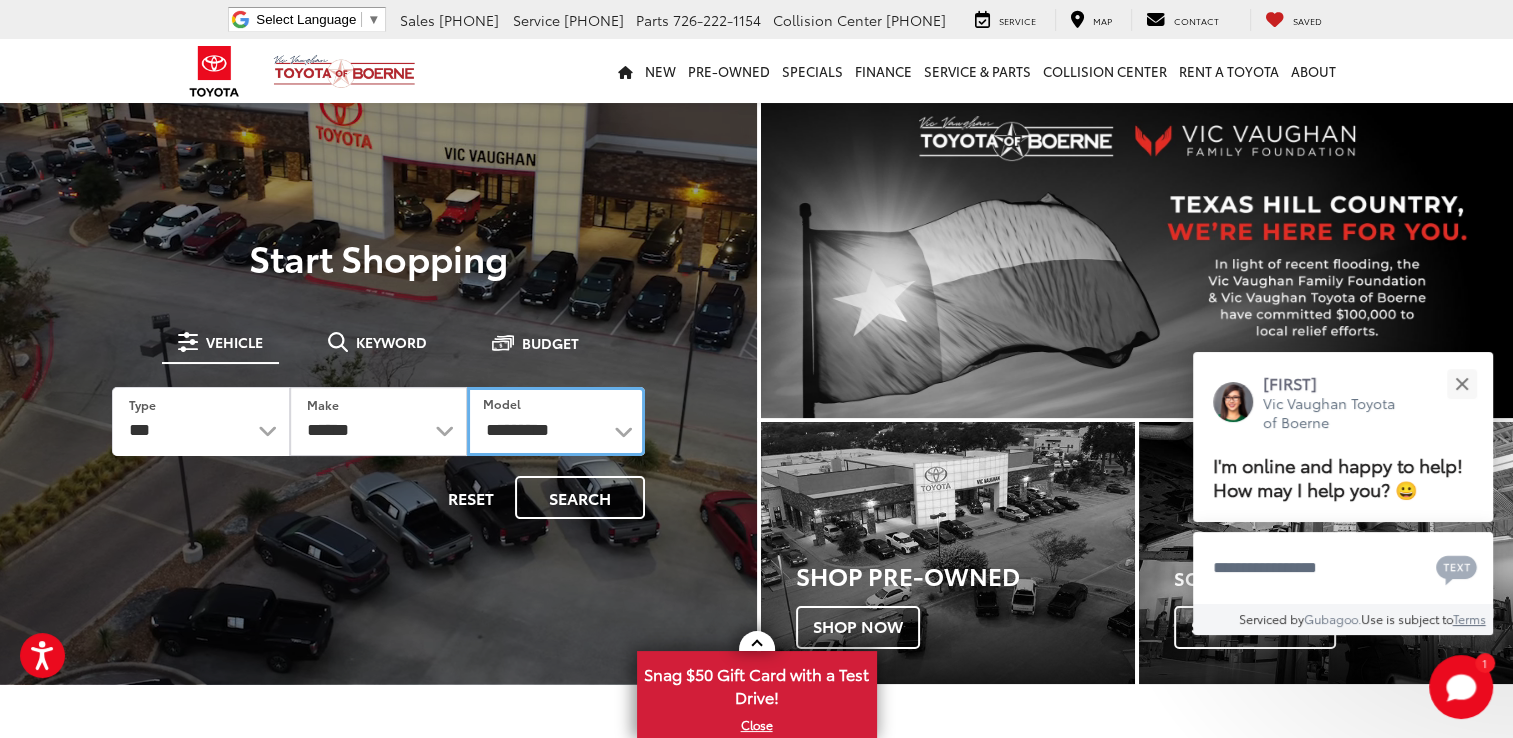 click on "**********" at bounding box center (555, 421) 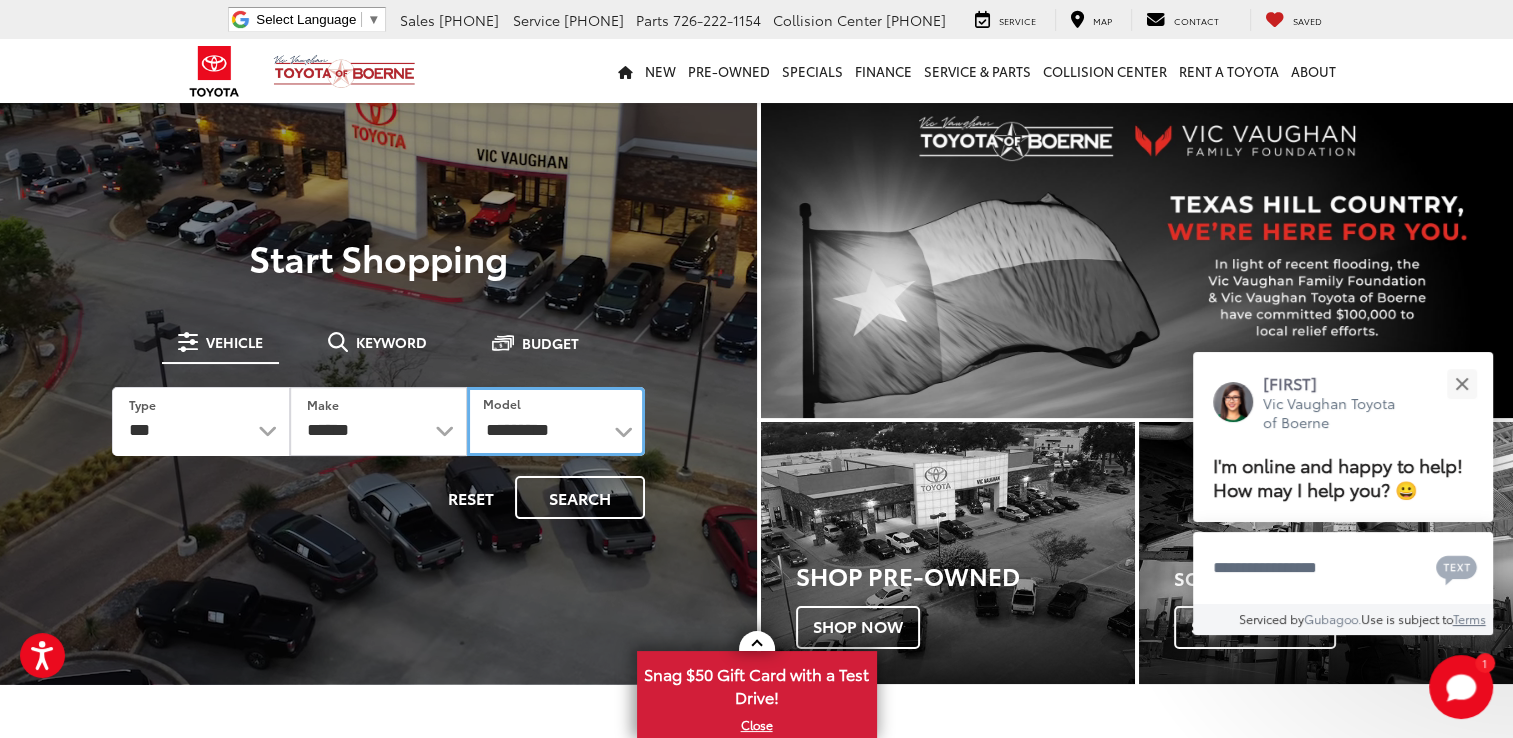select on "******" 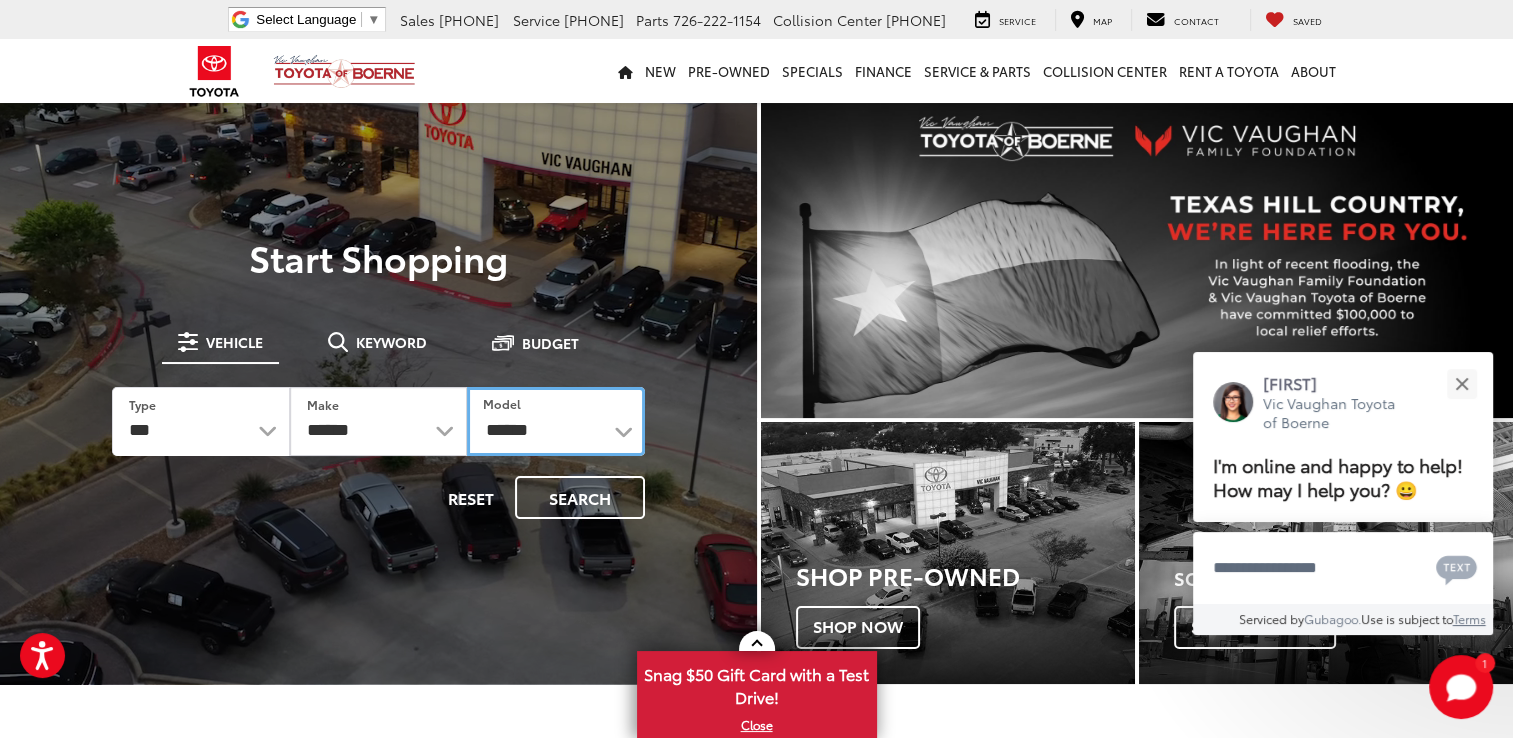 click on "**********" at bounding box center [555, 421] 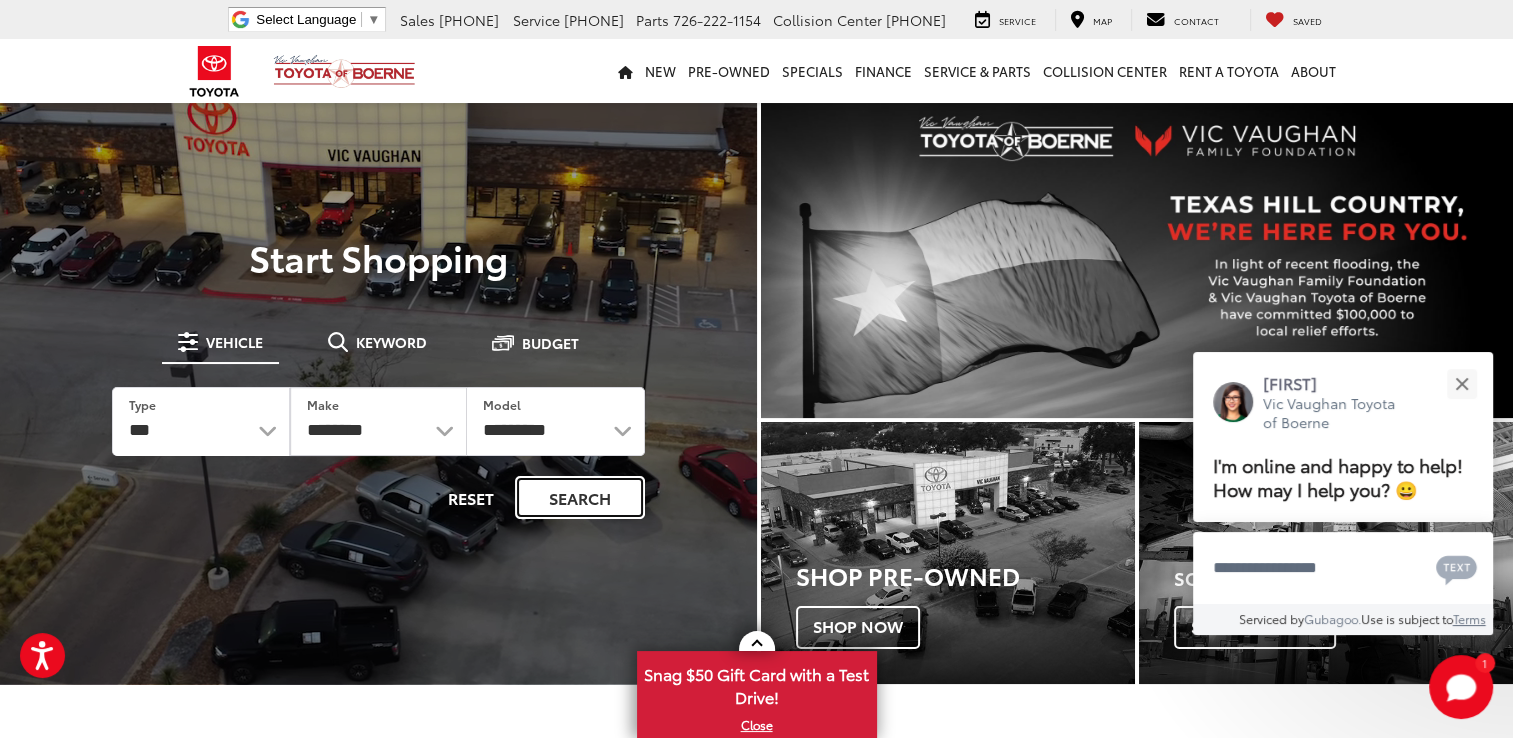 click on "Search" at bounding box center (580, 497) 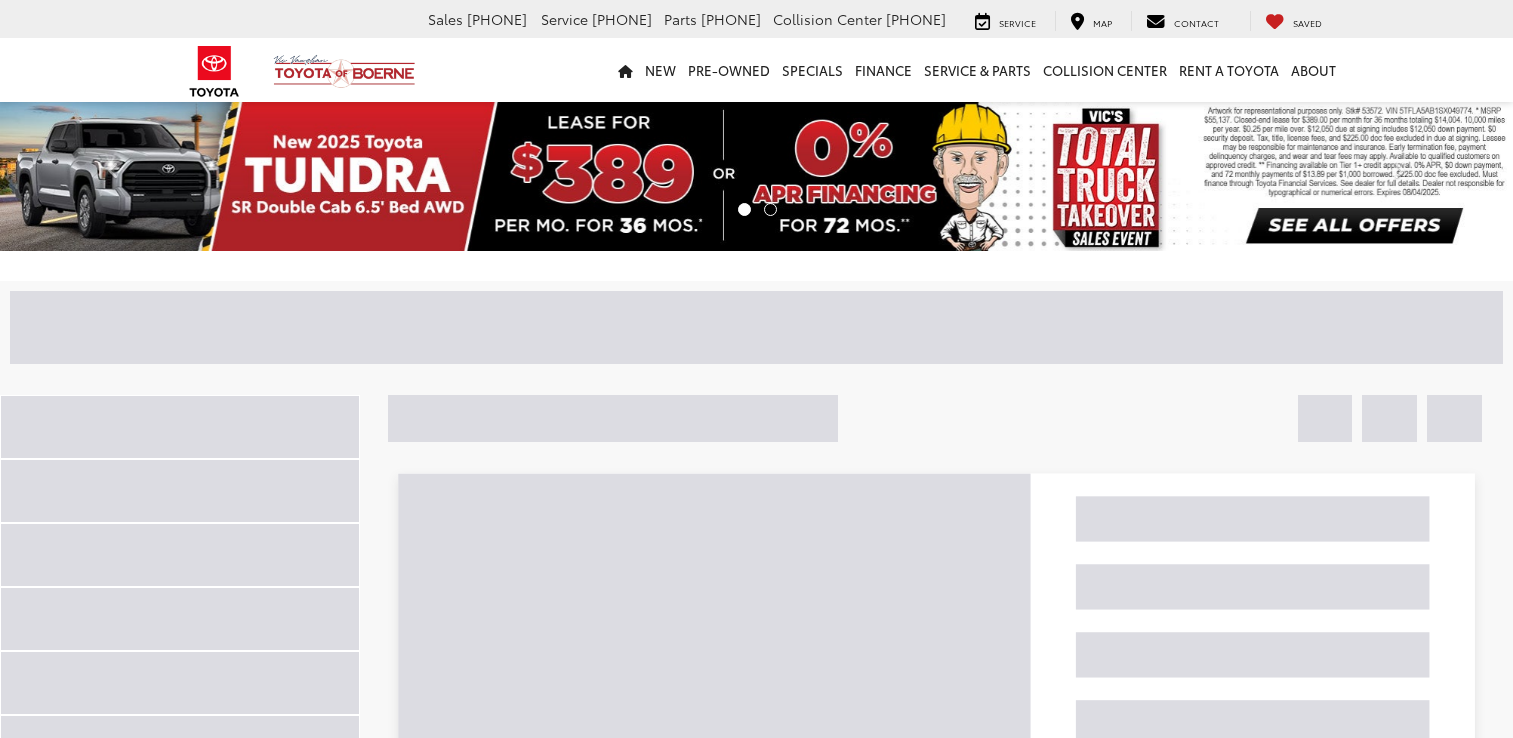 scroll, scrollTop: 0, scrollLeft: 0, axis: both 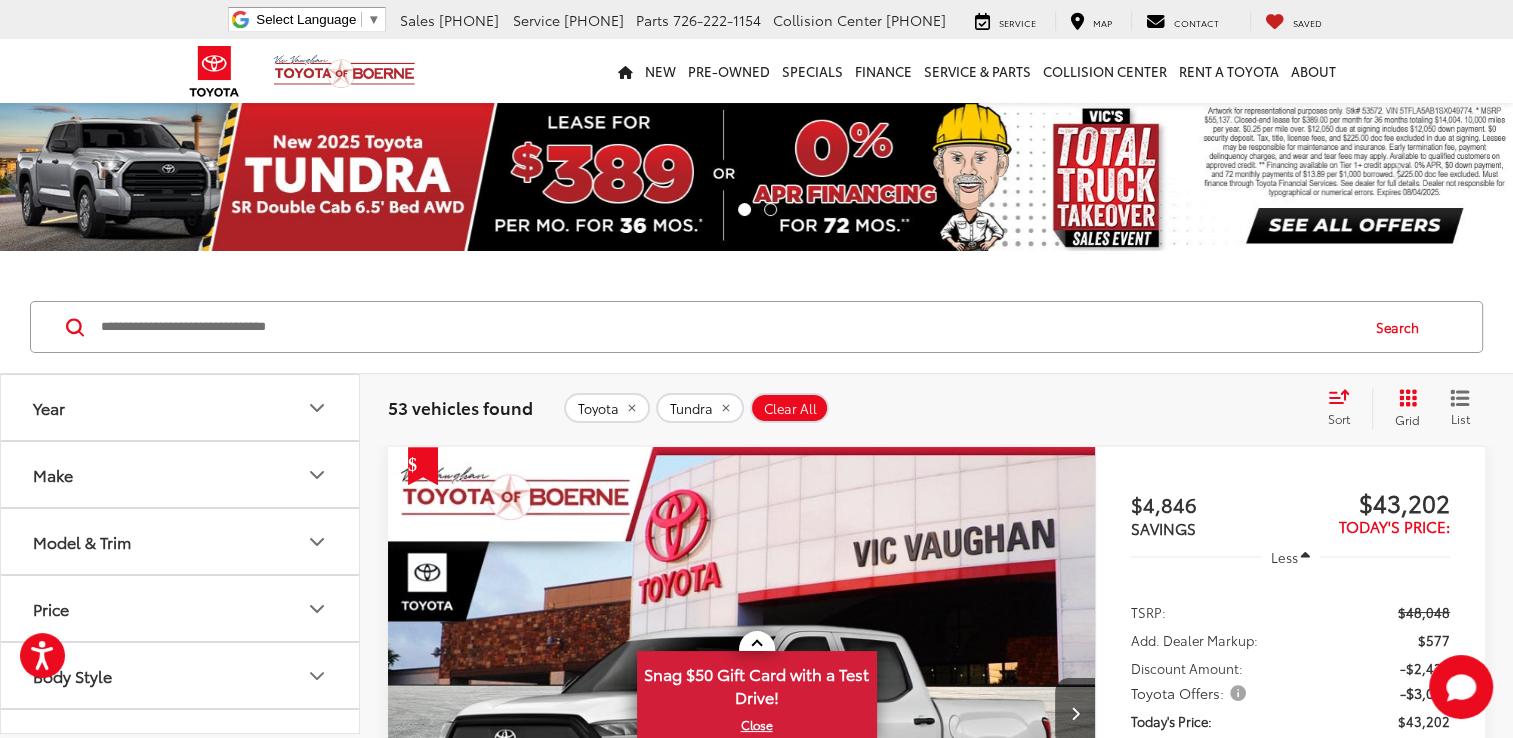 click 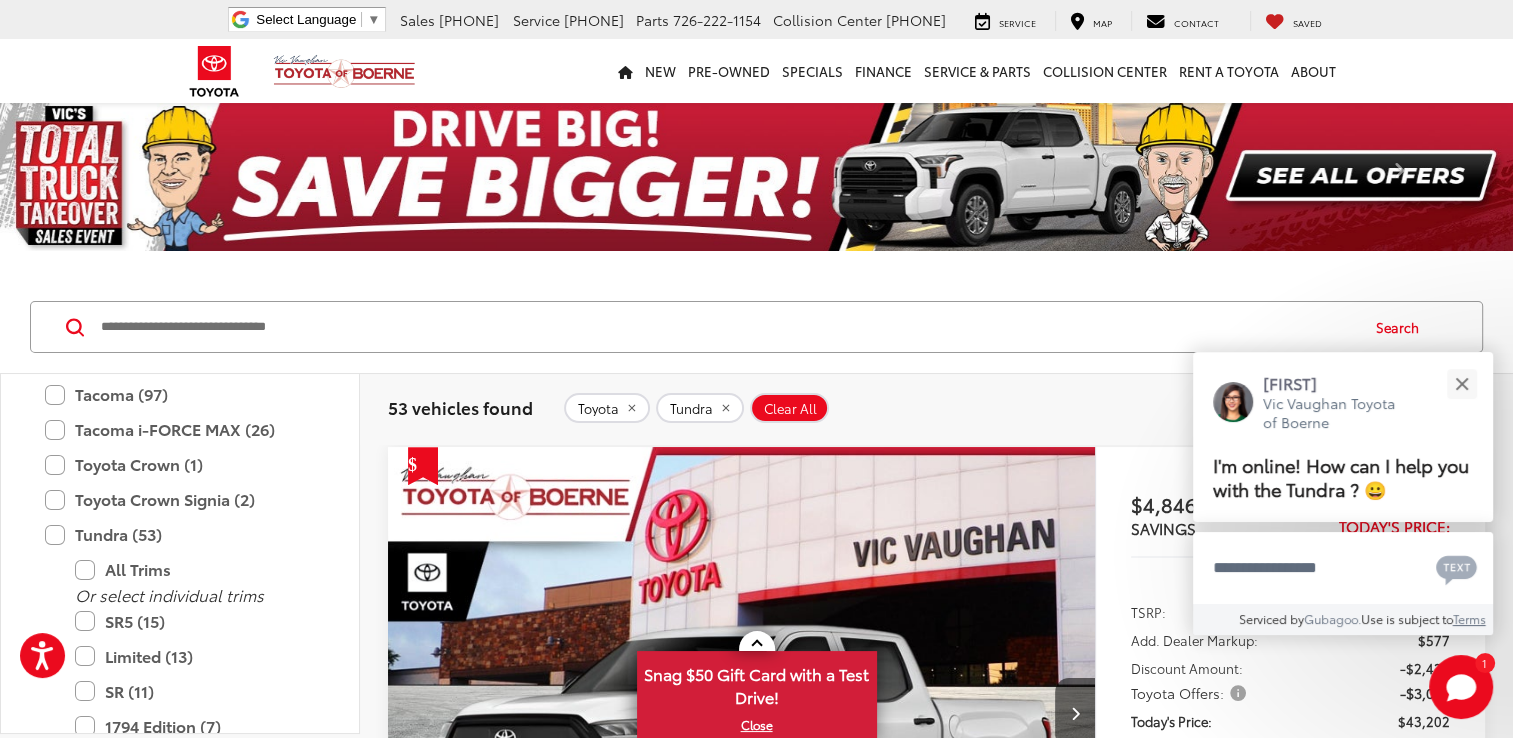 scroll, scrollTop: 1095, scrollLeft: 0, axis: vertical 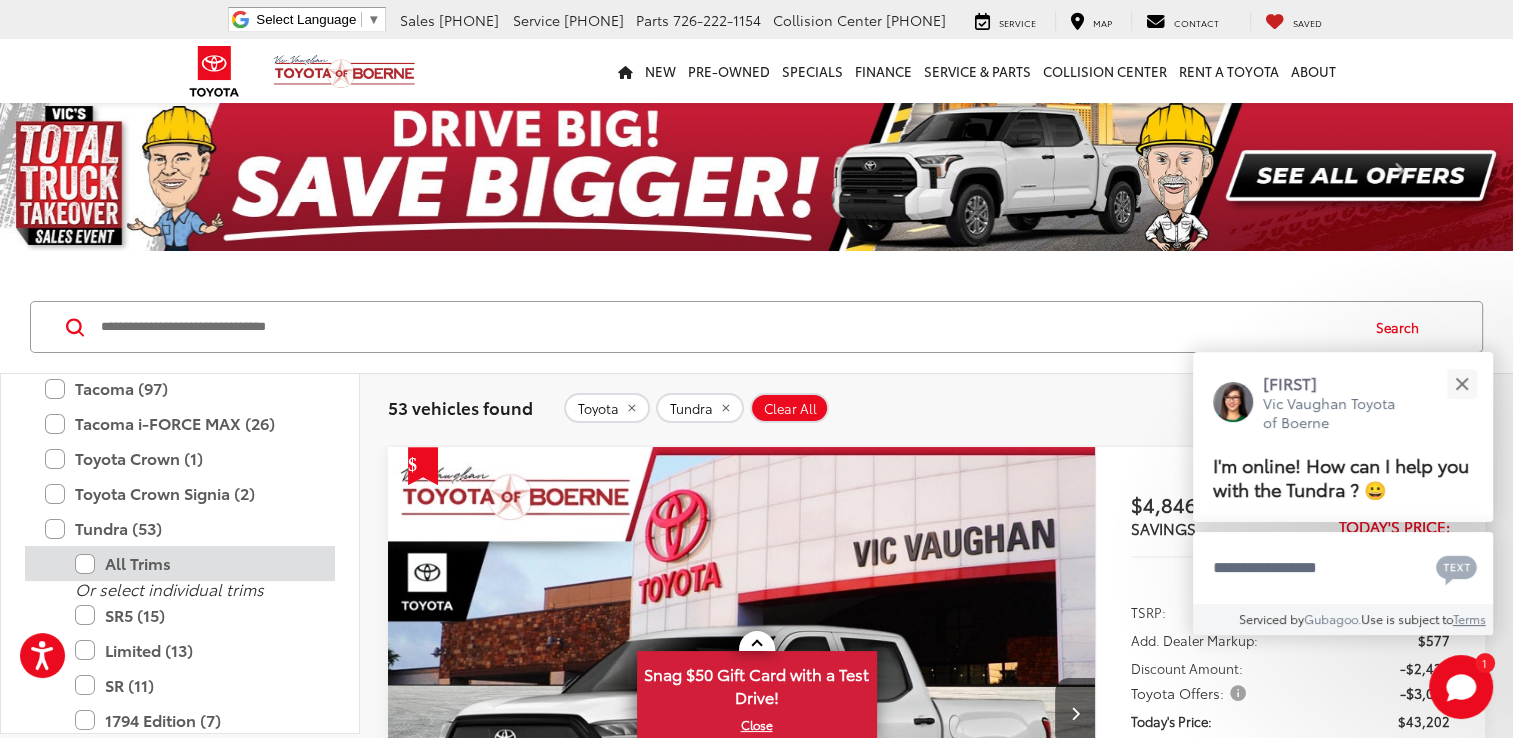 click on "All Trims" at bounding box center [195, 563] 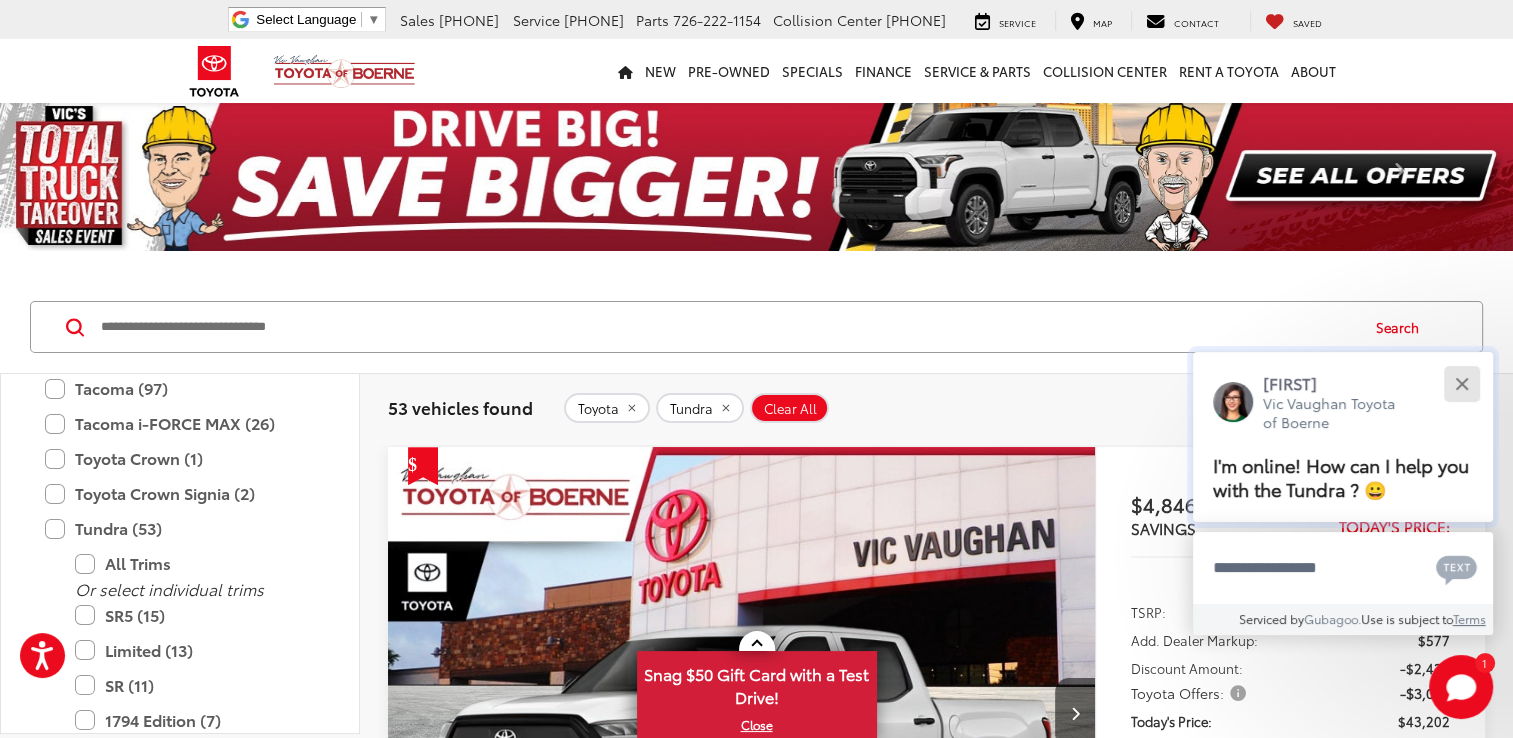 click at bounding box center [1461, 383] 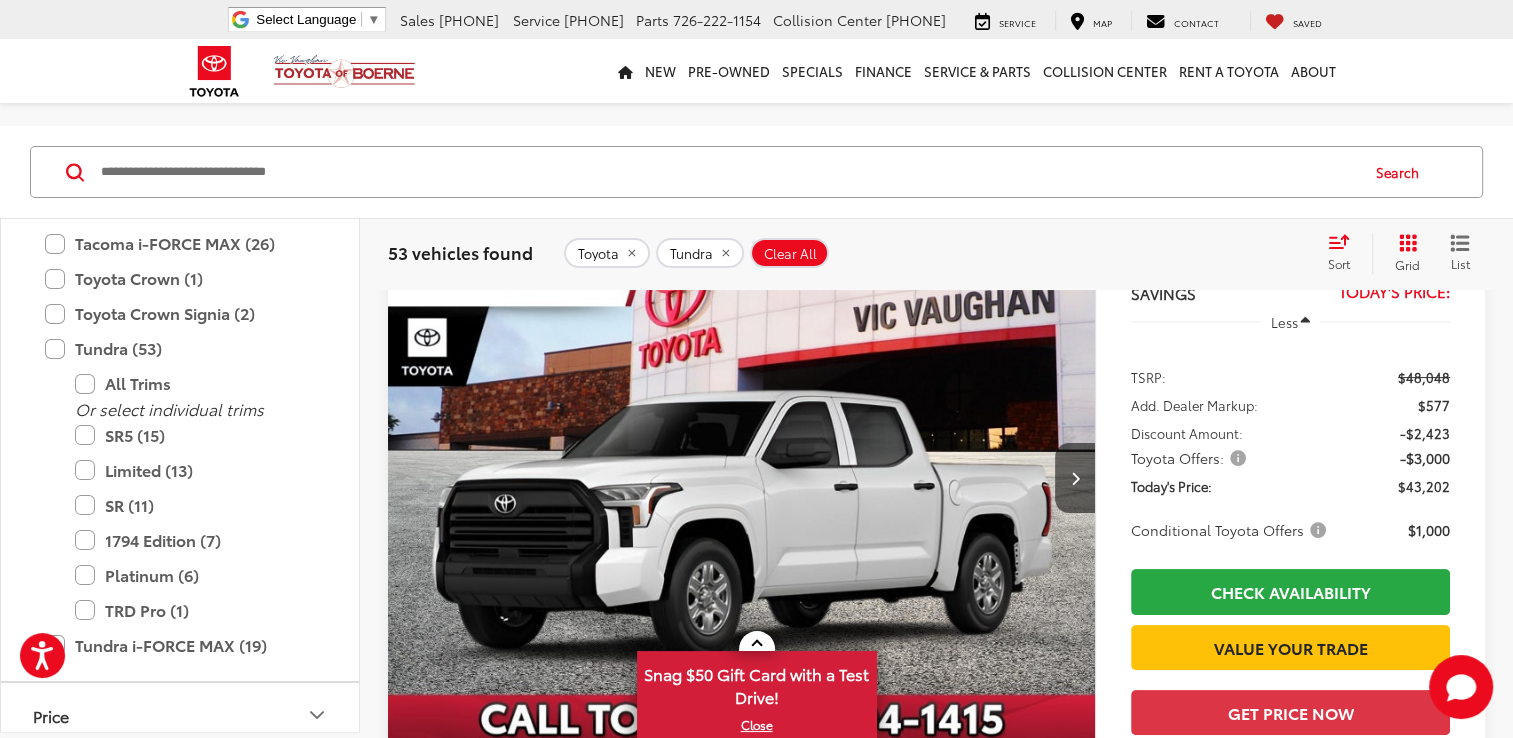 scroll, scrollTop: 240, scrollLeft: 0, axis: vertical 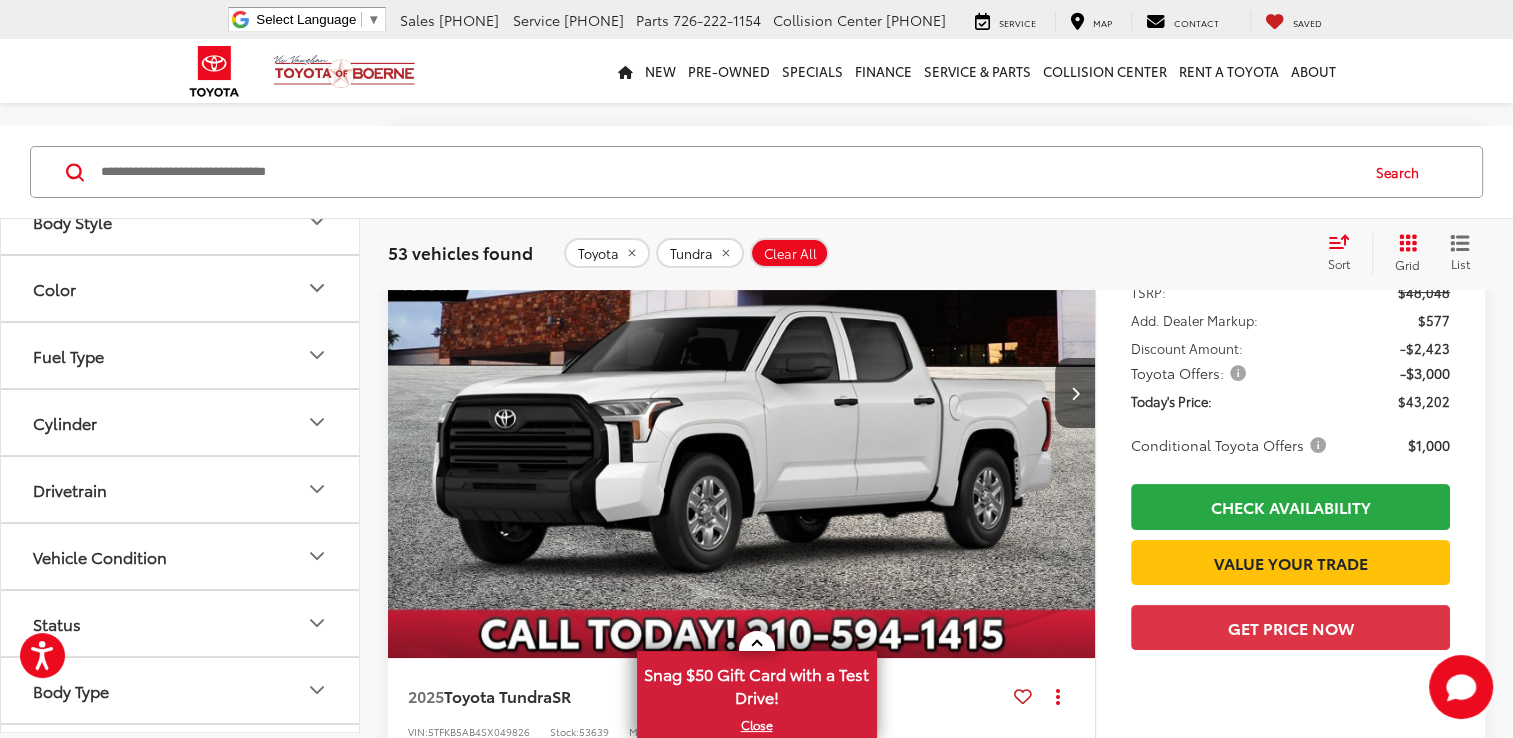 click 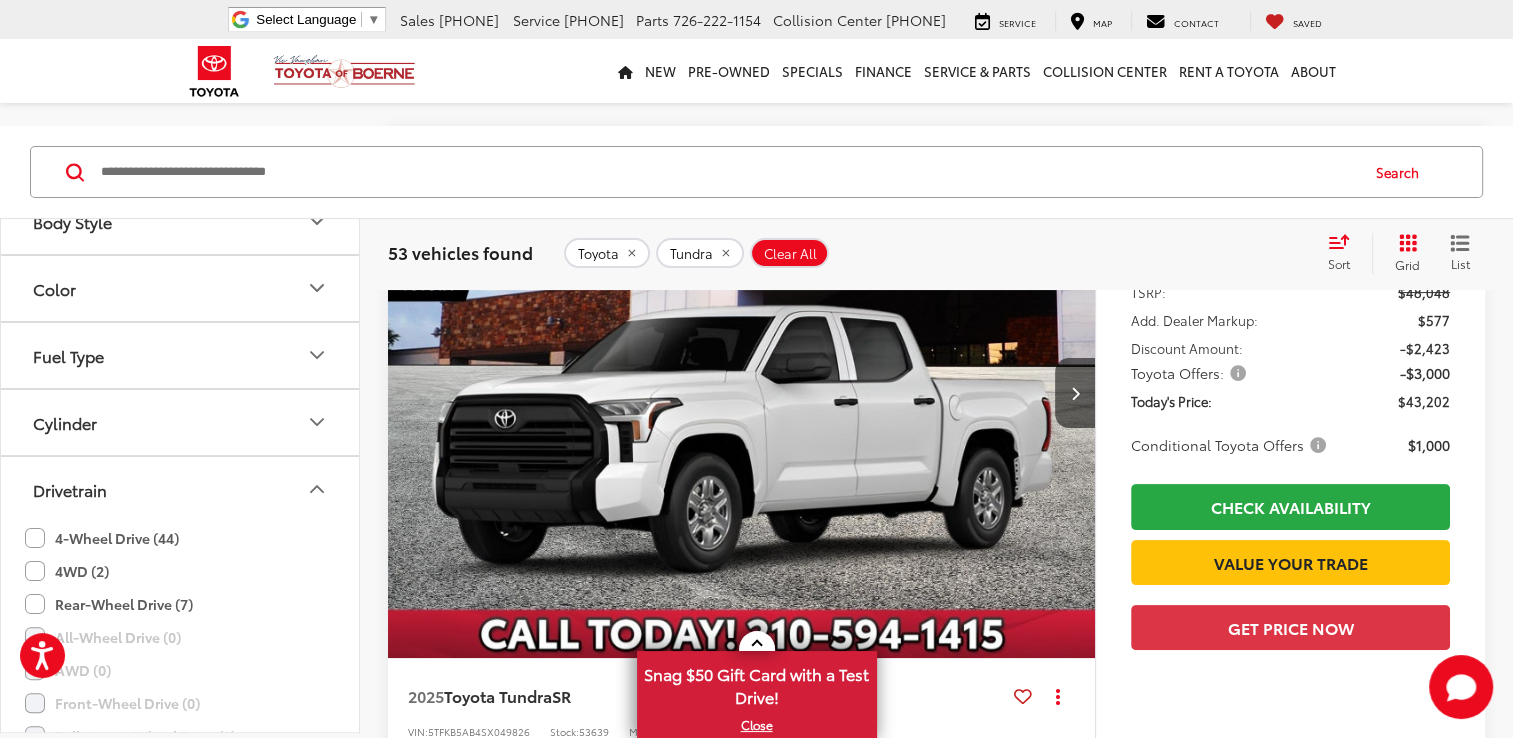click on "4-Wheel Drive (44)" 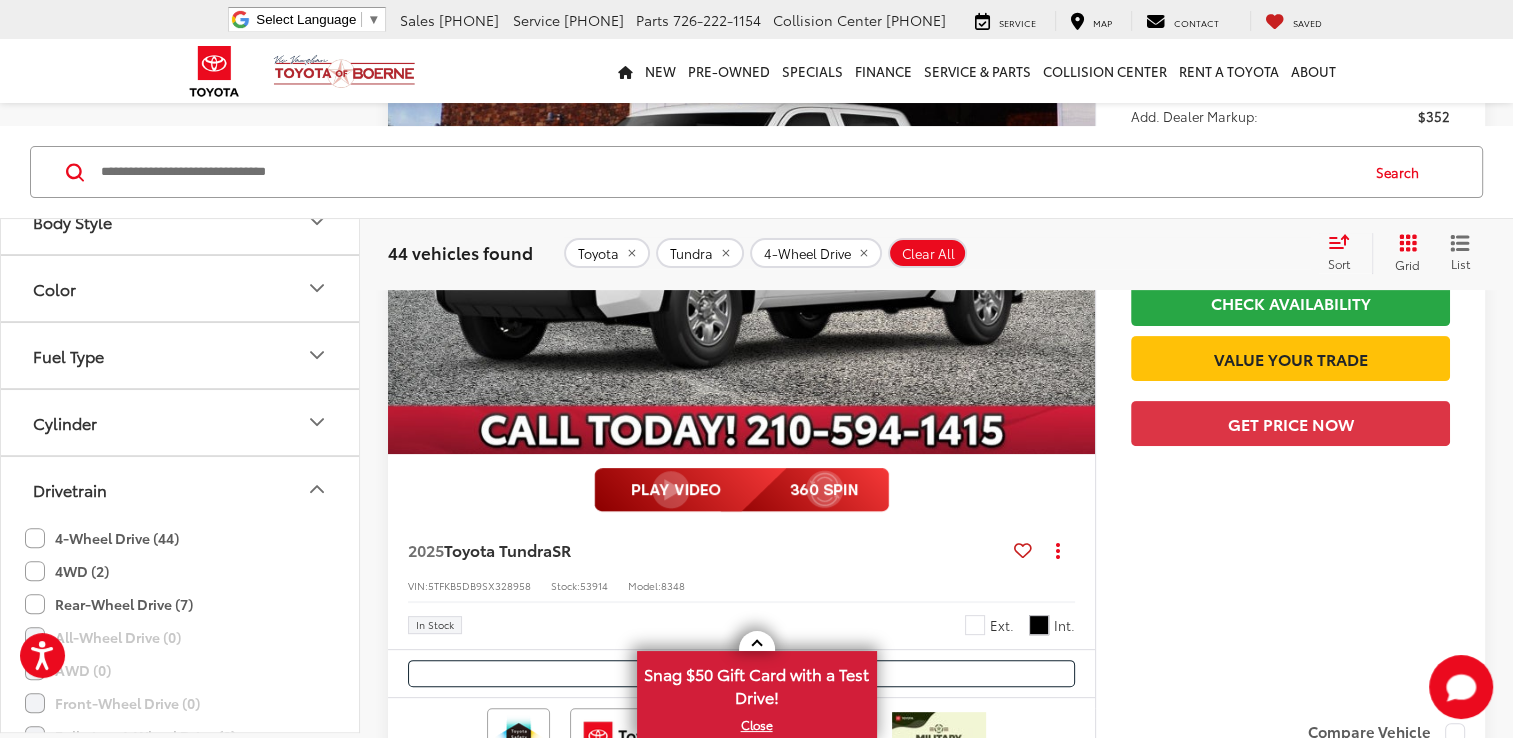 scroll, scrollTop: 555, scrollLeft: 0, axis: vertical 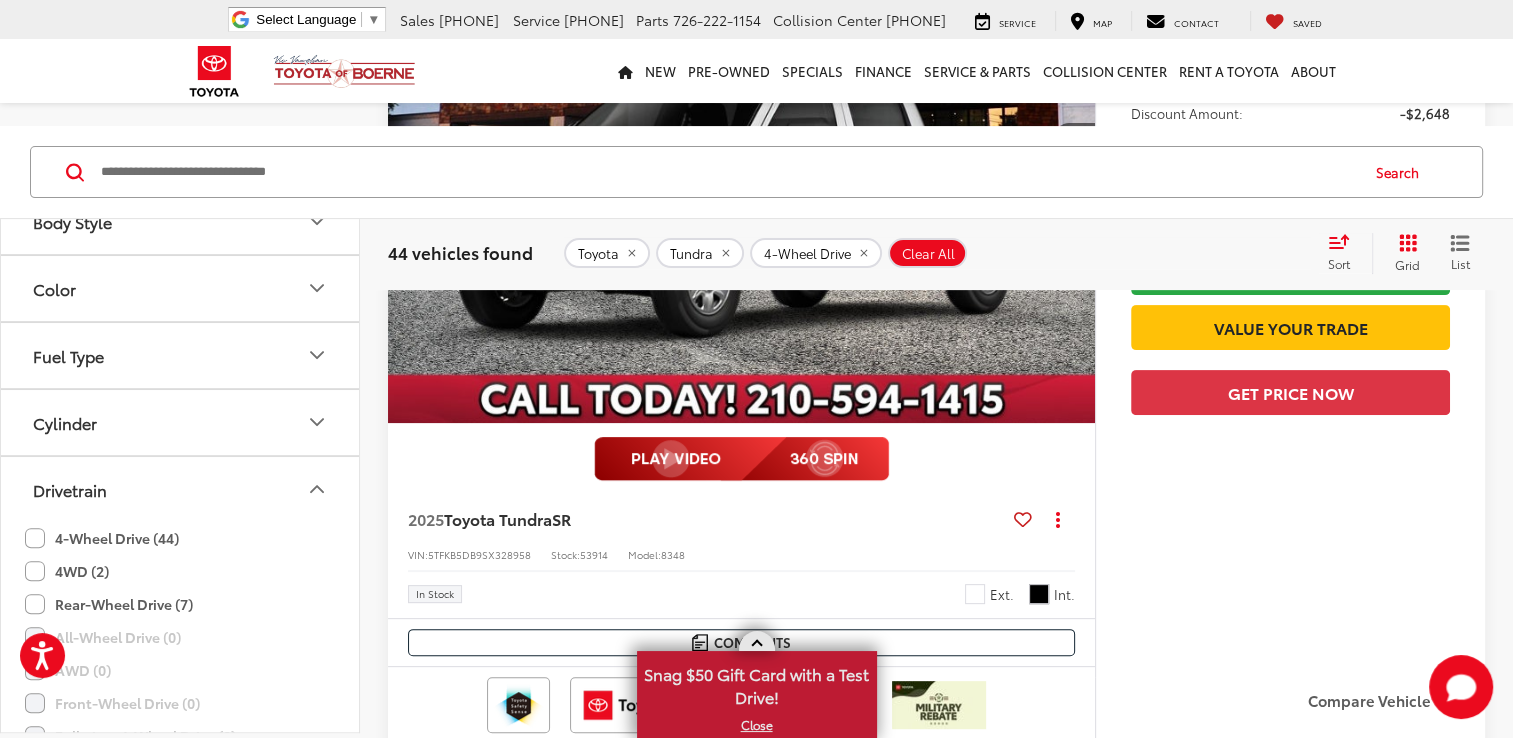 click at bounding box center (757, 641) 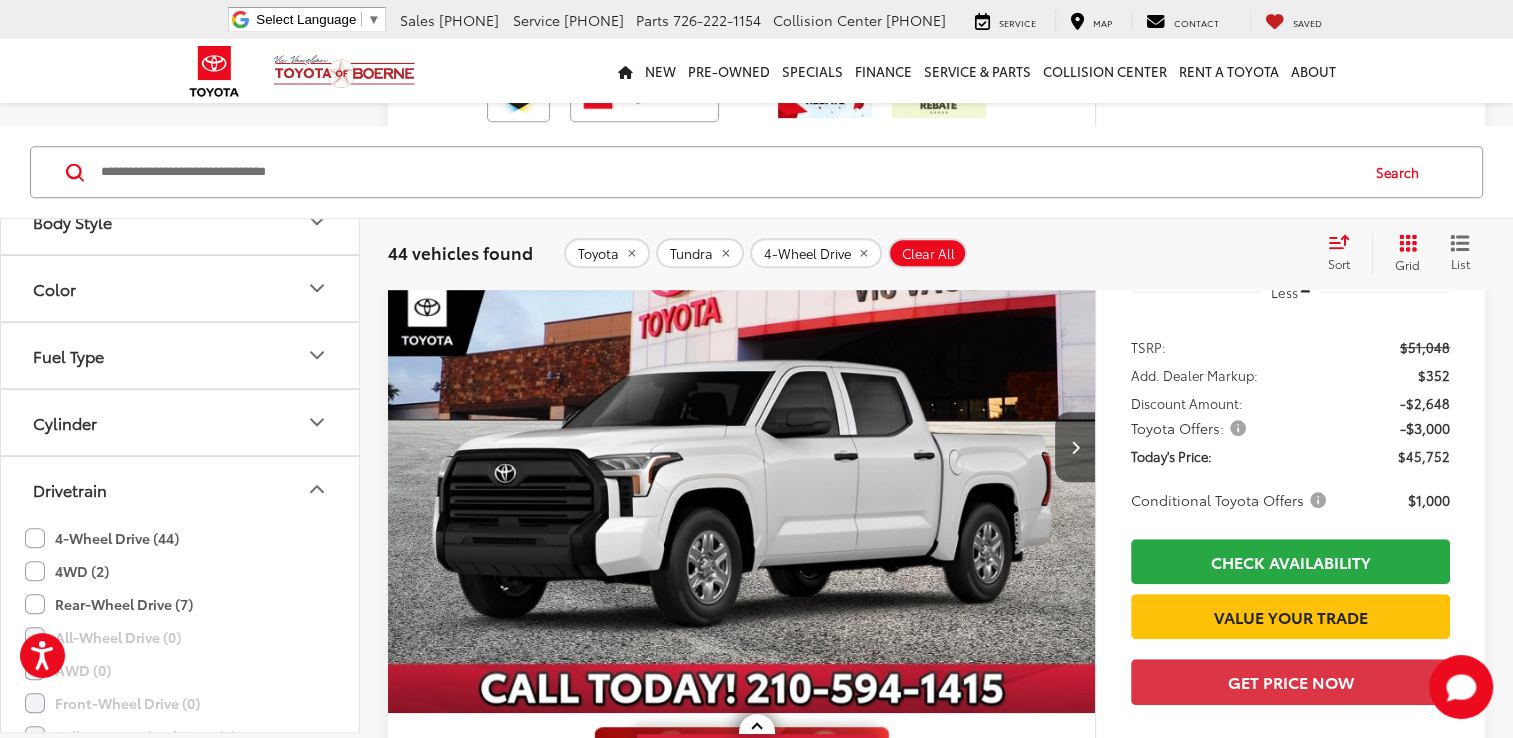 scroll, scrollTop: 1195, scrollLeft: 0, axis: vertical 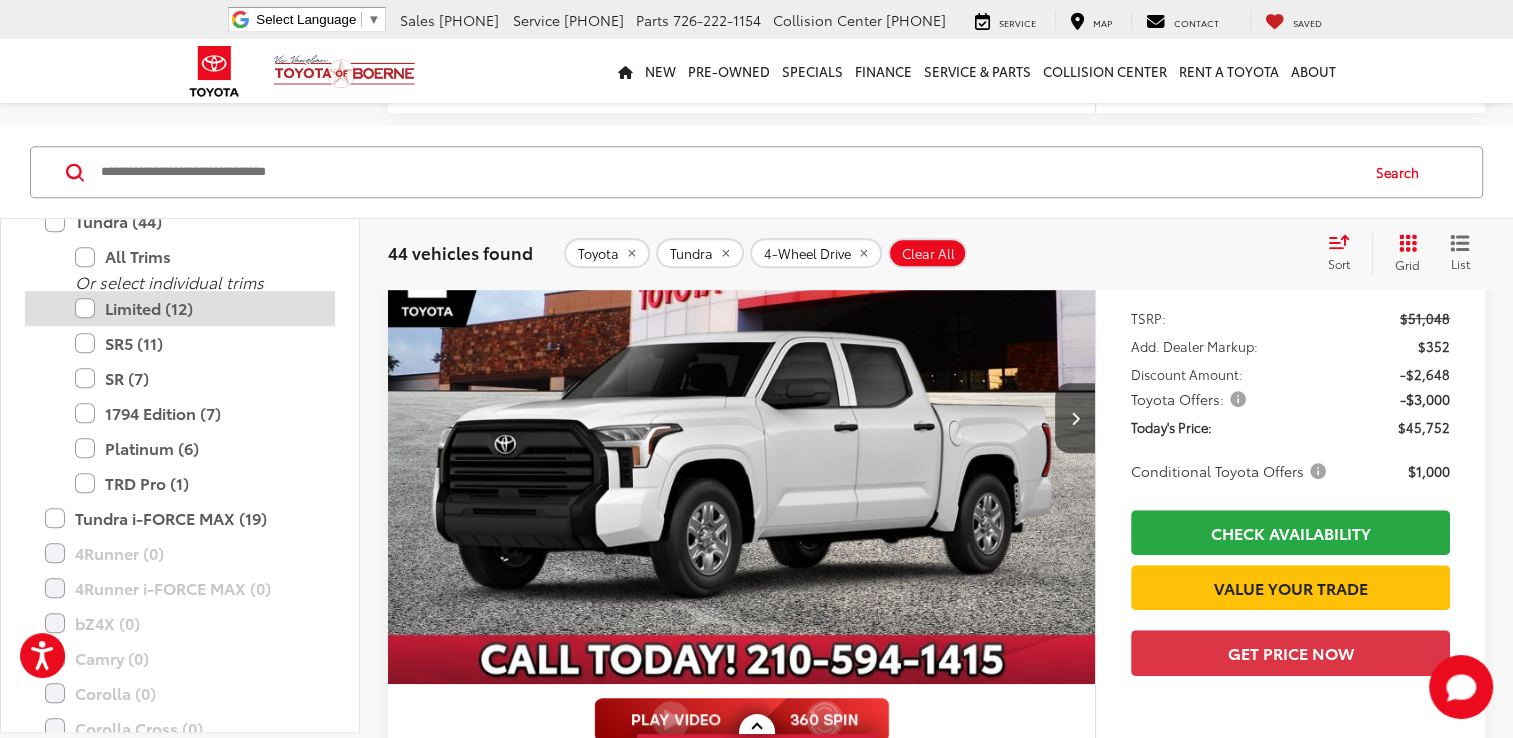 click on "Limited (12)" at bounding box center [195, 308] 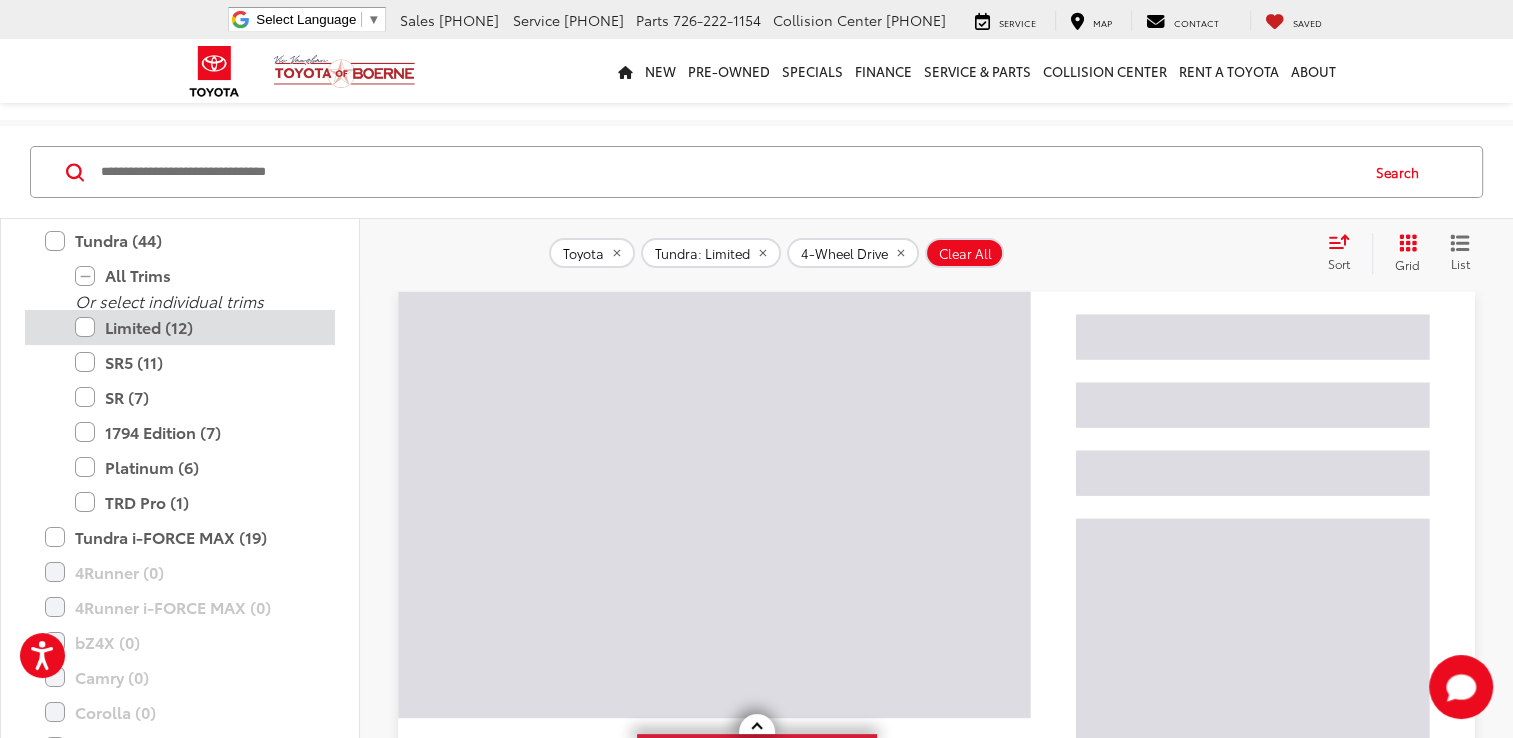 scroll, scrollTop: 155, scrollLeft: 0, axis: vertical 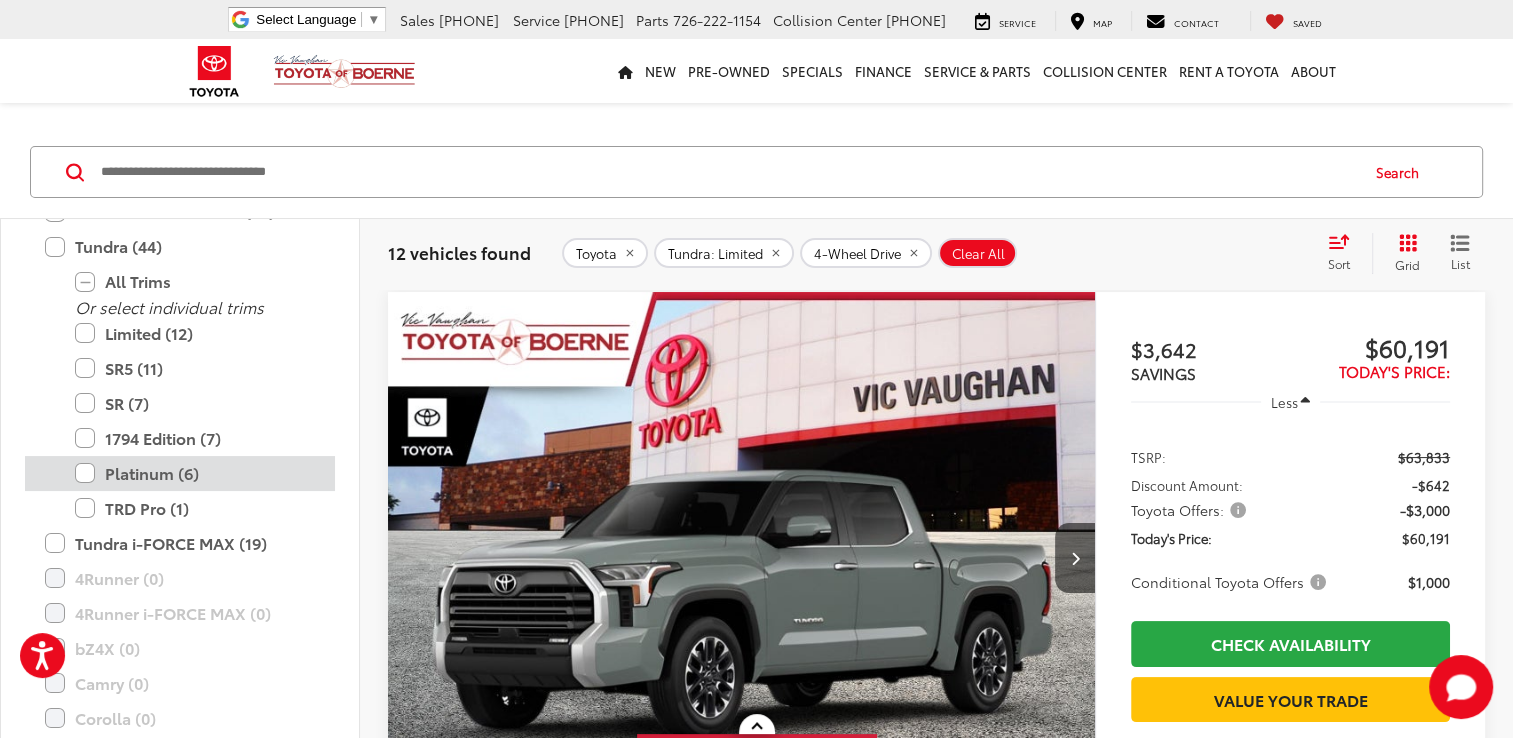 click on "Platinum (6)" at bounding box center (195, 473) 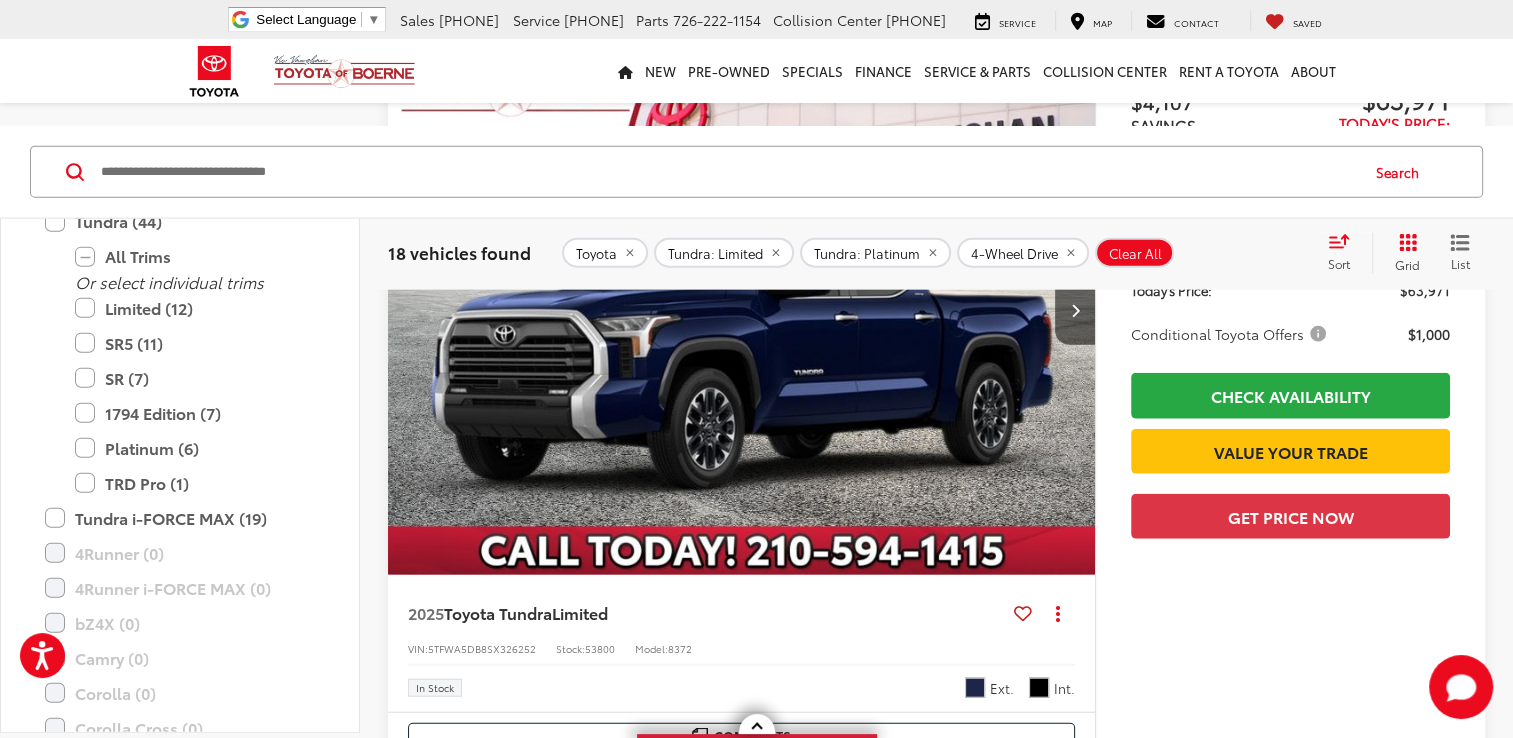scroll, scrollTop: 4634, scrollLeft: 0, axis: vertical 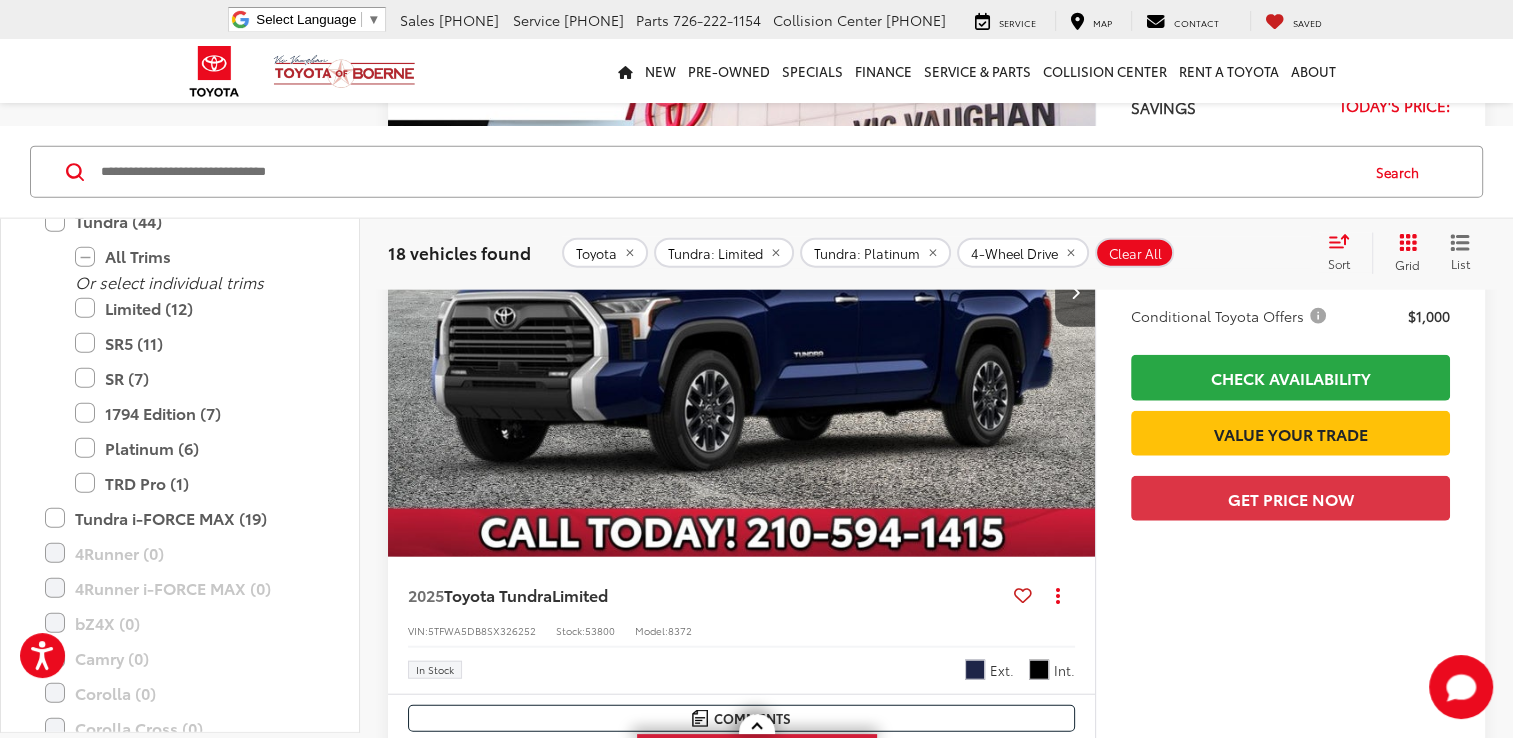 click at bounding box center (742, 292) 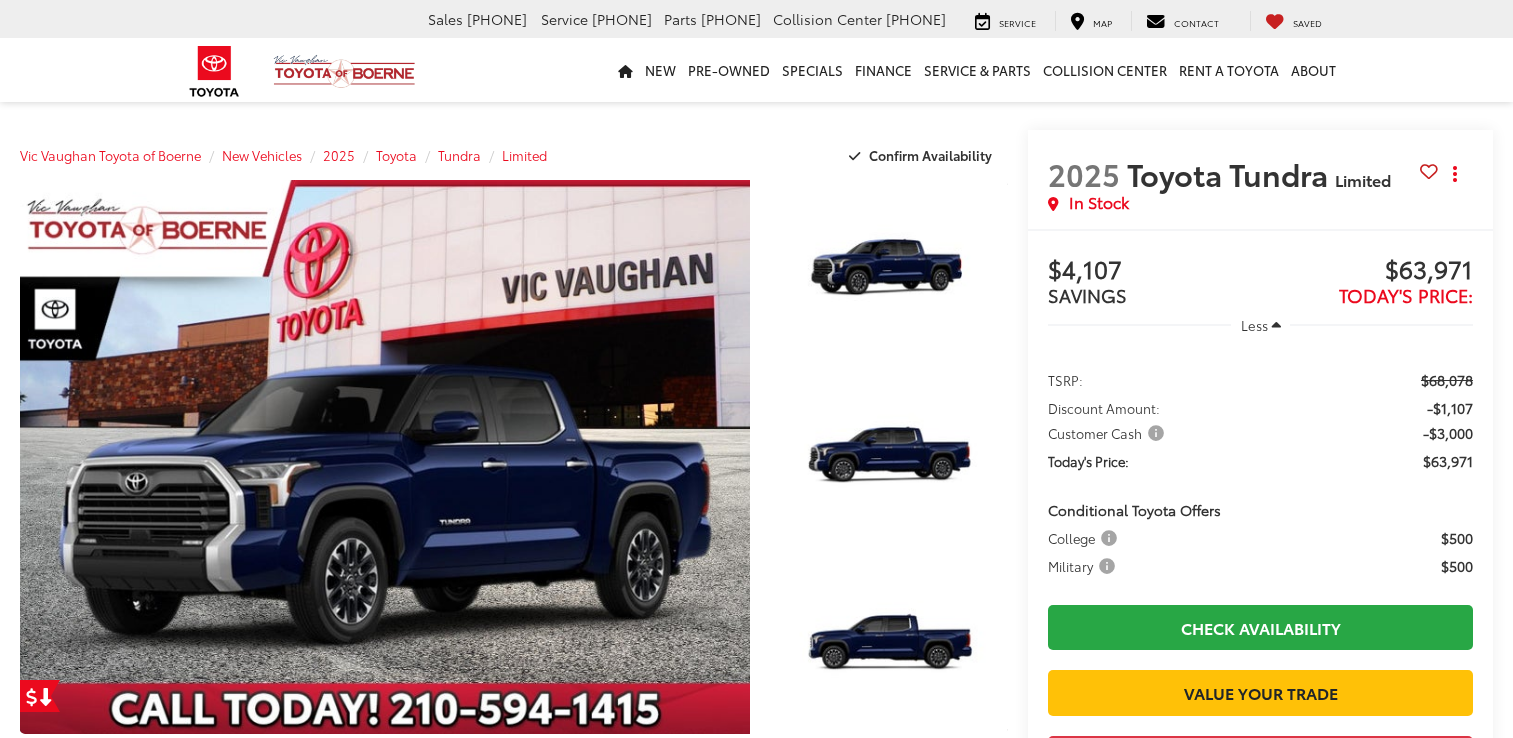 scroll, scrollTop: 0, scrollLeft: 0, axis: both 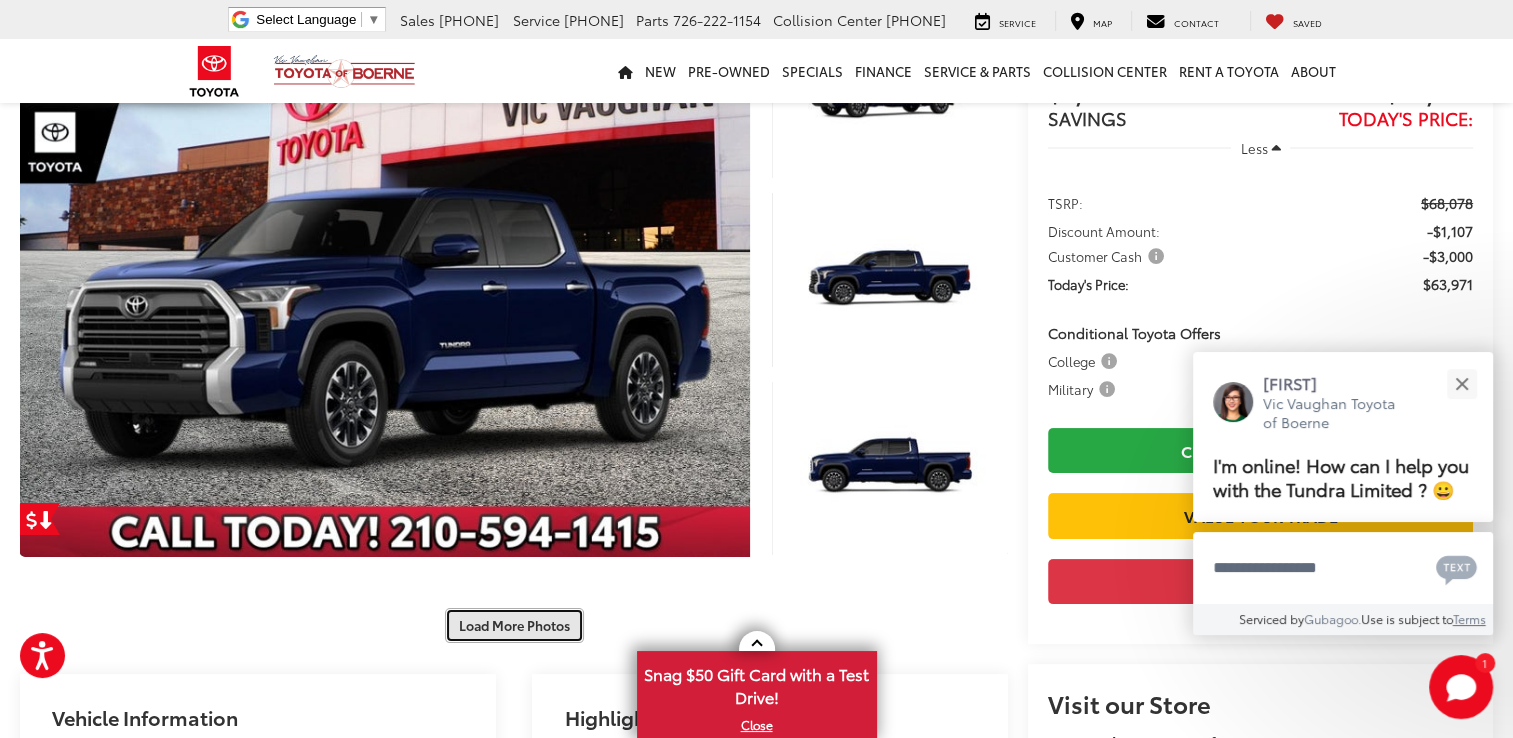 click on "Load More Photos" at bounding box center (514, 625) 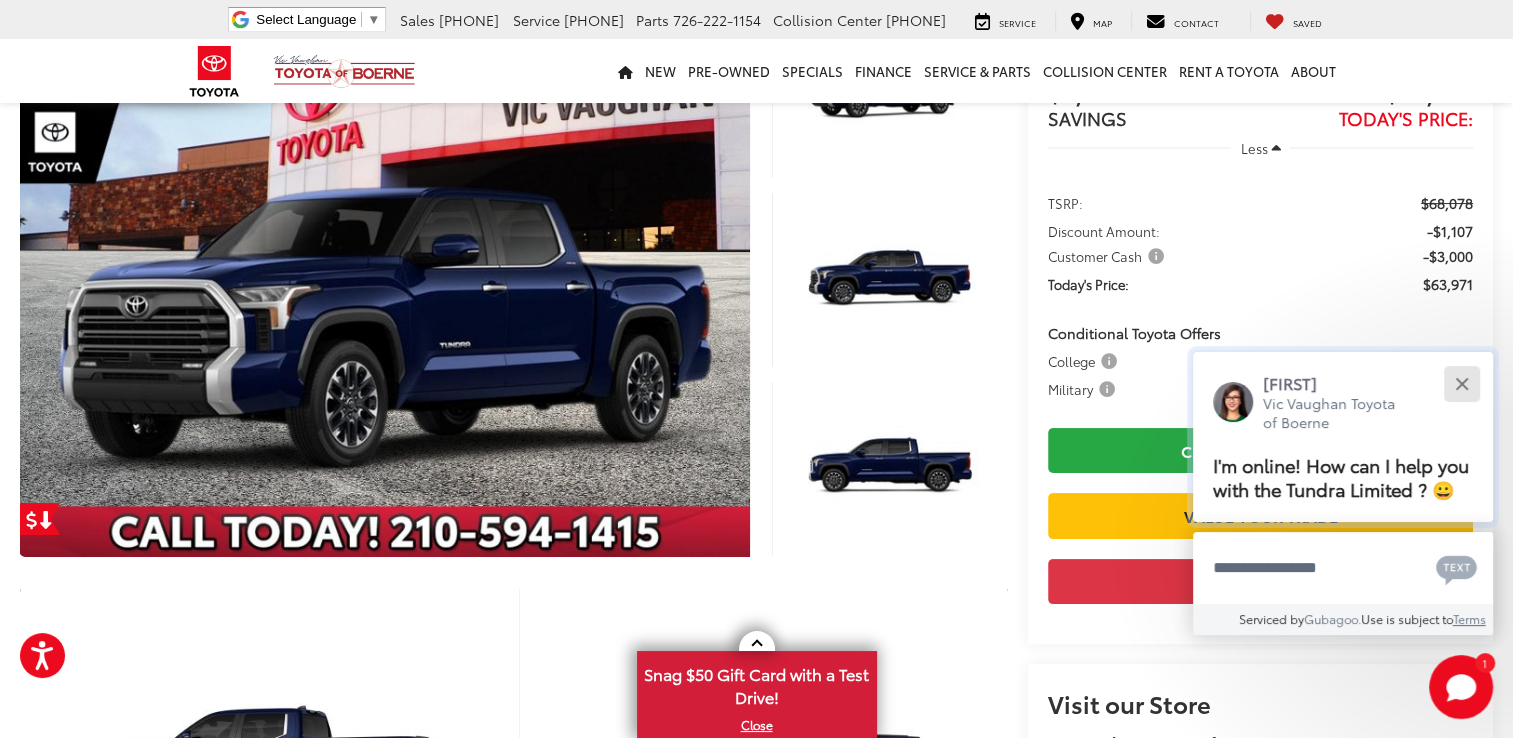 click at bounding box center [1461, 383] 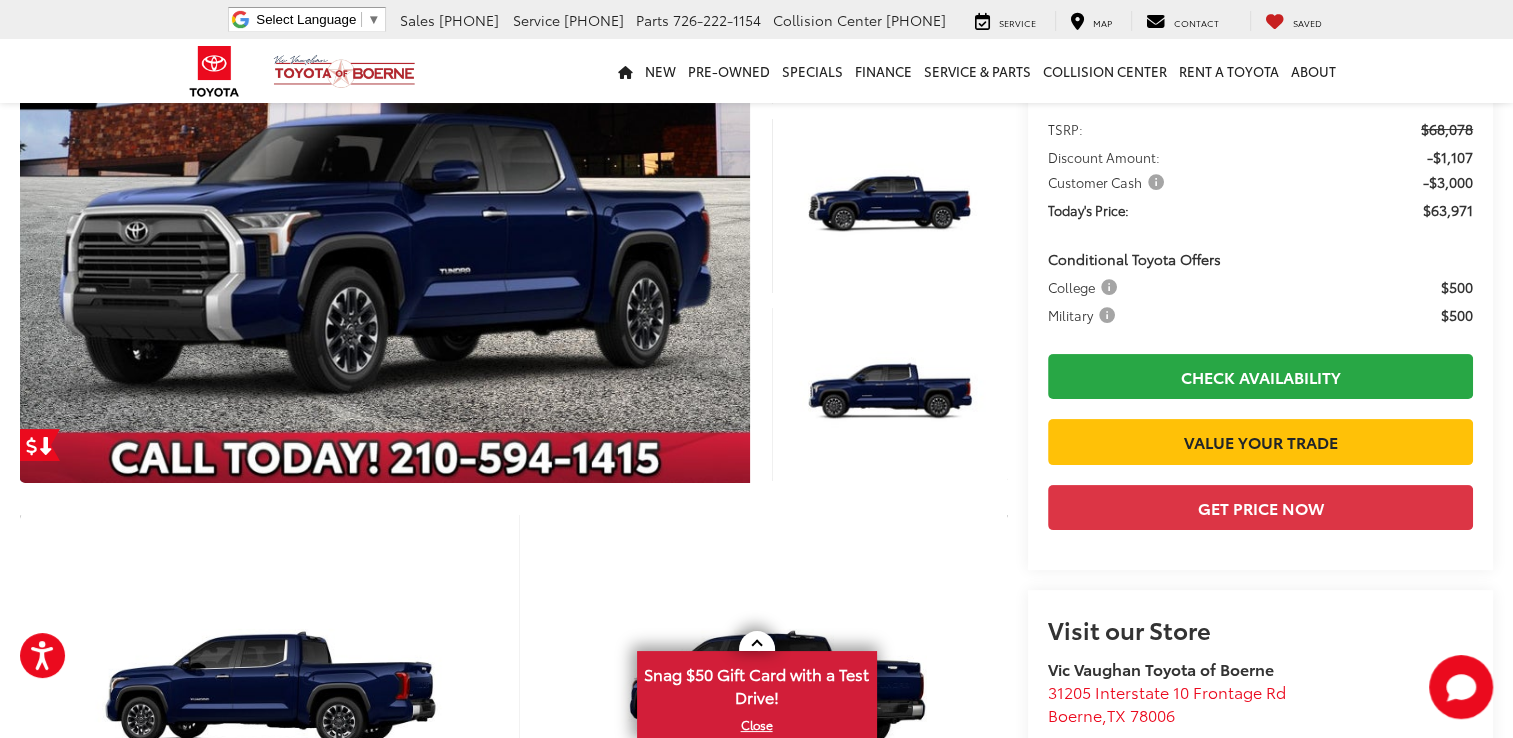scroll, scrollTop: 297, scrollLeft: 0, axis: vertical 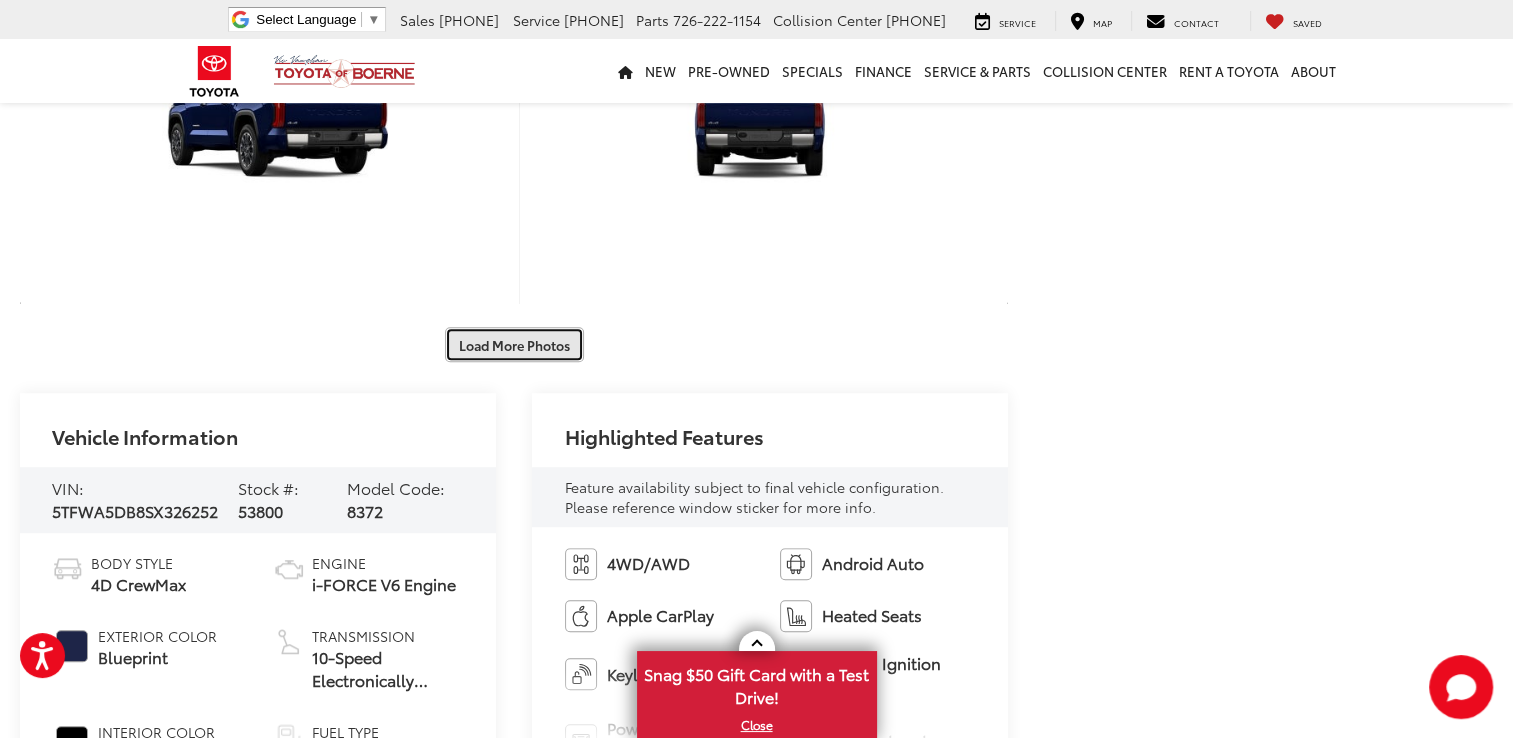 click on "Load More Photos" at bounding box center (514, 344) 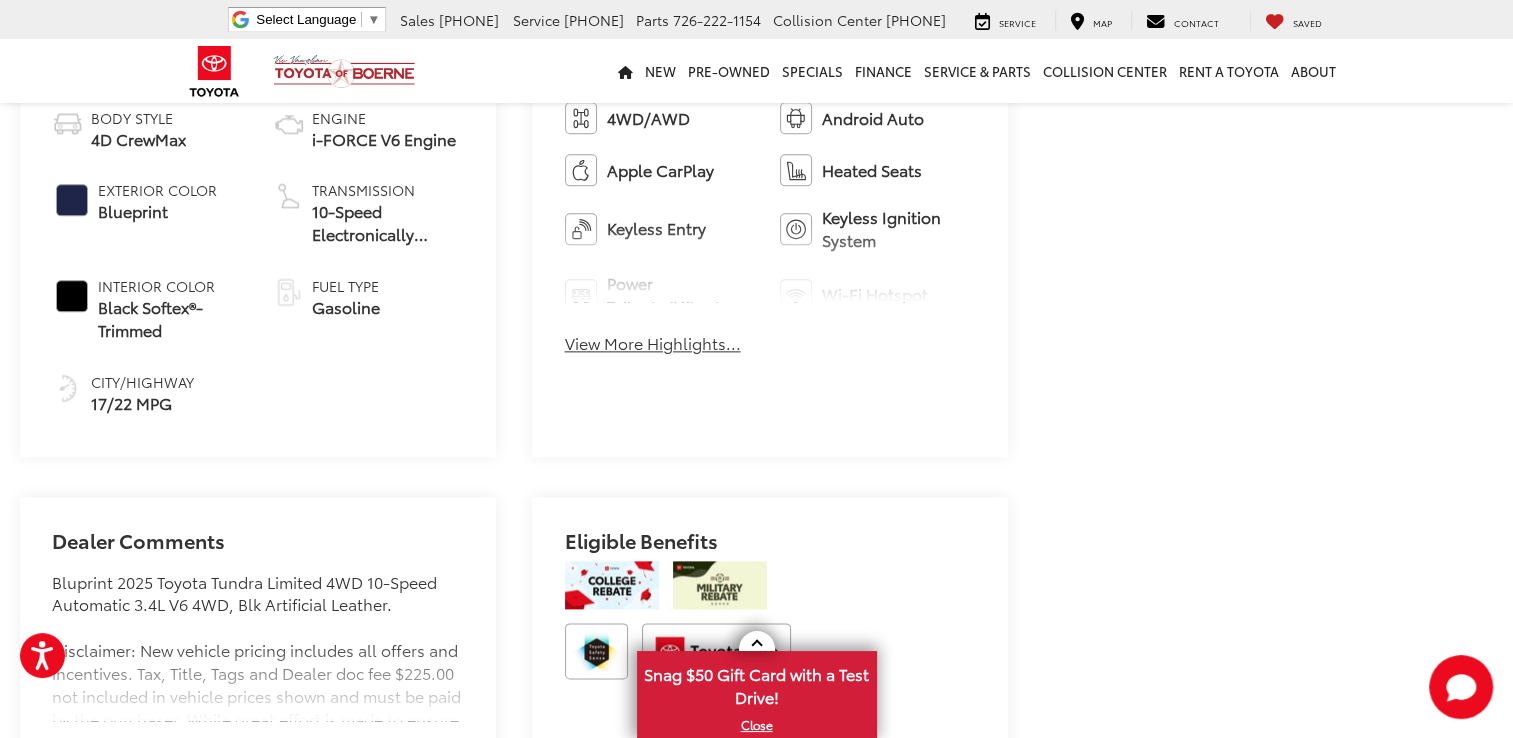 scroll, scrollTop: 2445, scrollLeft: 0, axis: vertical 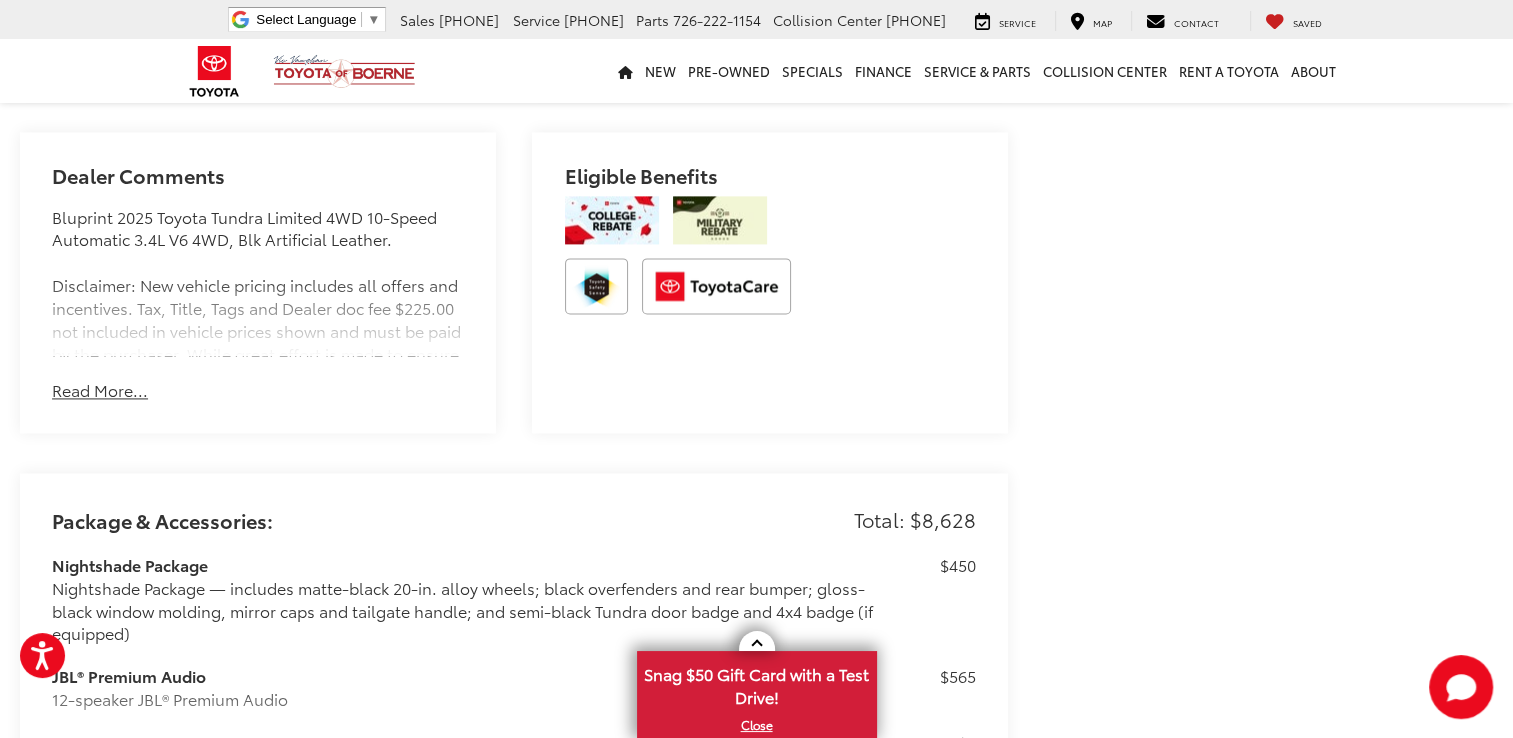 click on "Read More..." at bounding box center (100, 390) 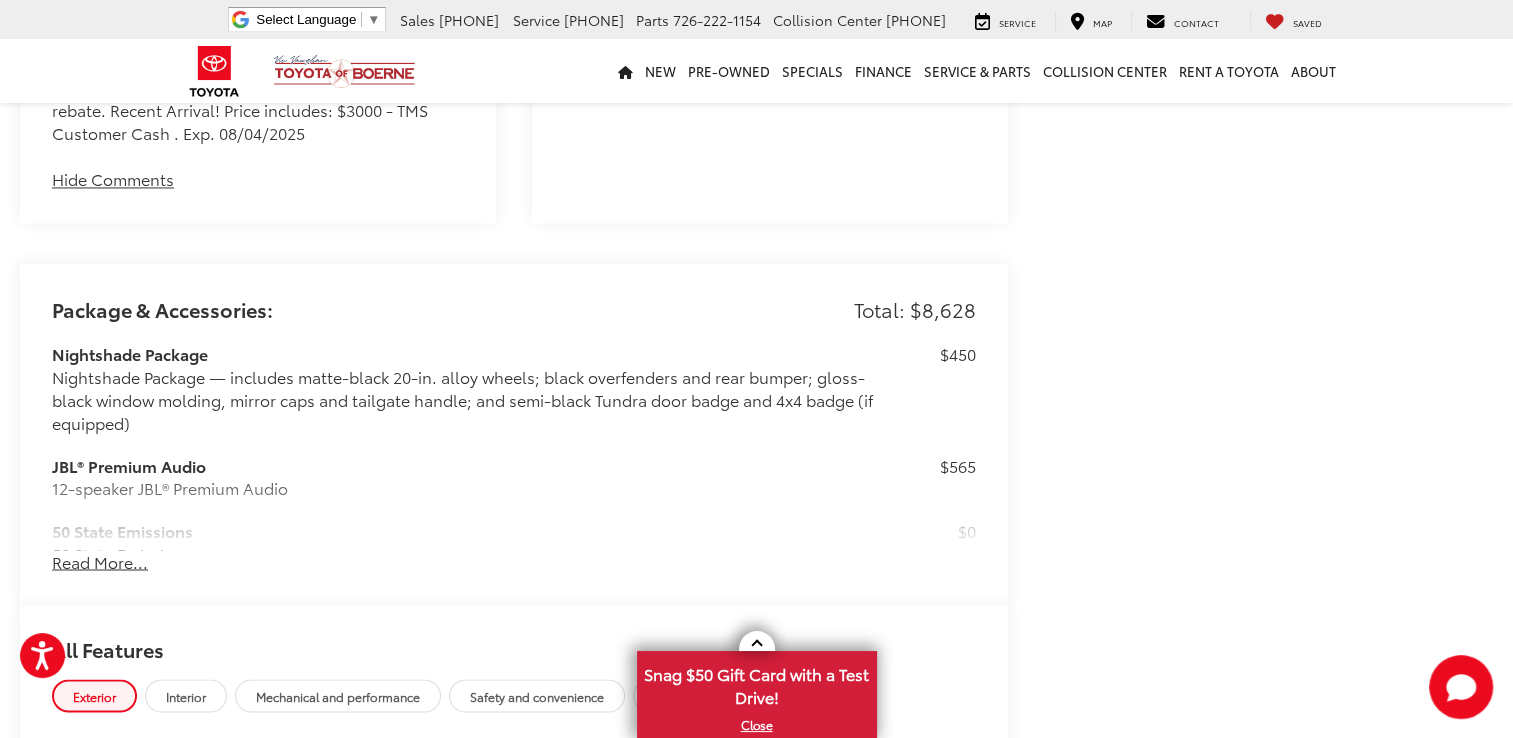 scroll, scrollTop: 3220, scrollLeft: 0, axis: vertical 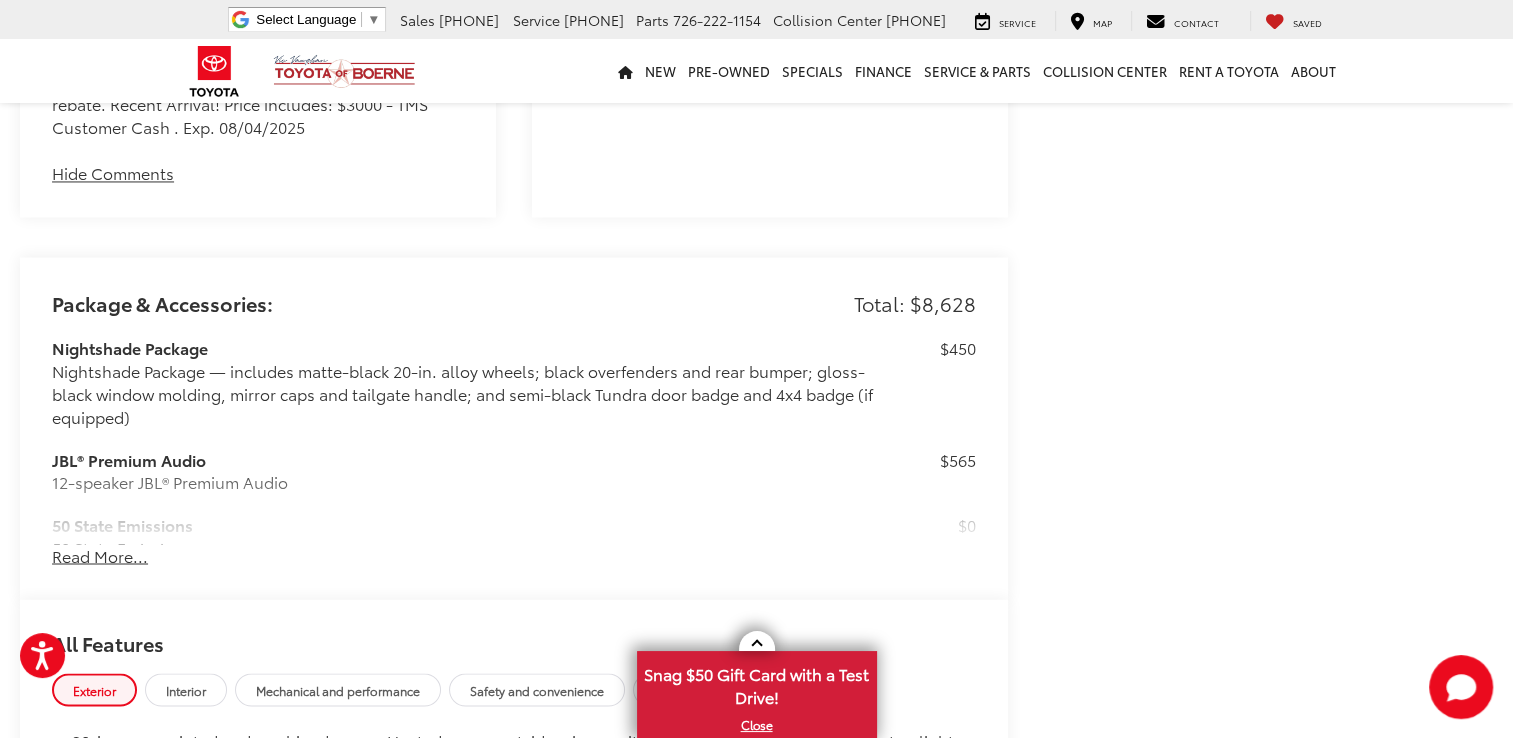 click on "Read More..." at bounding box center [100, 555] 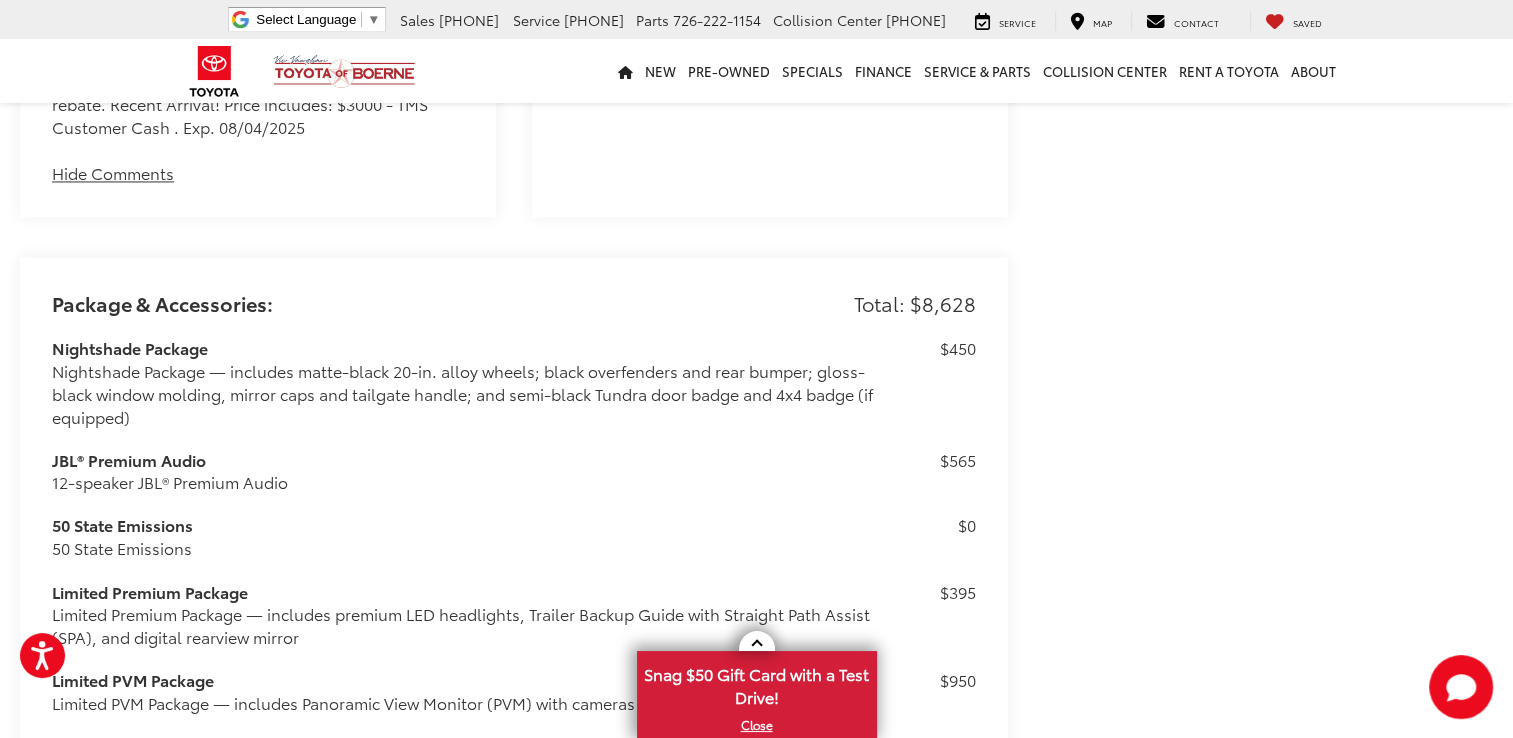 scroll, scrollTop: 3557, scrollLeft: 0, axis: vertical 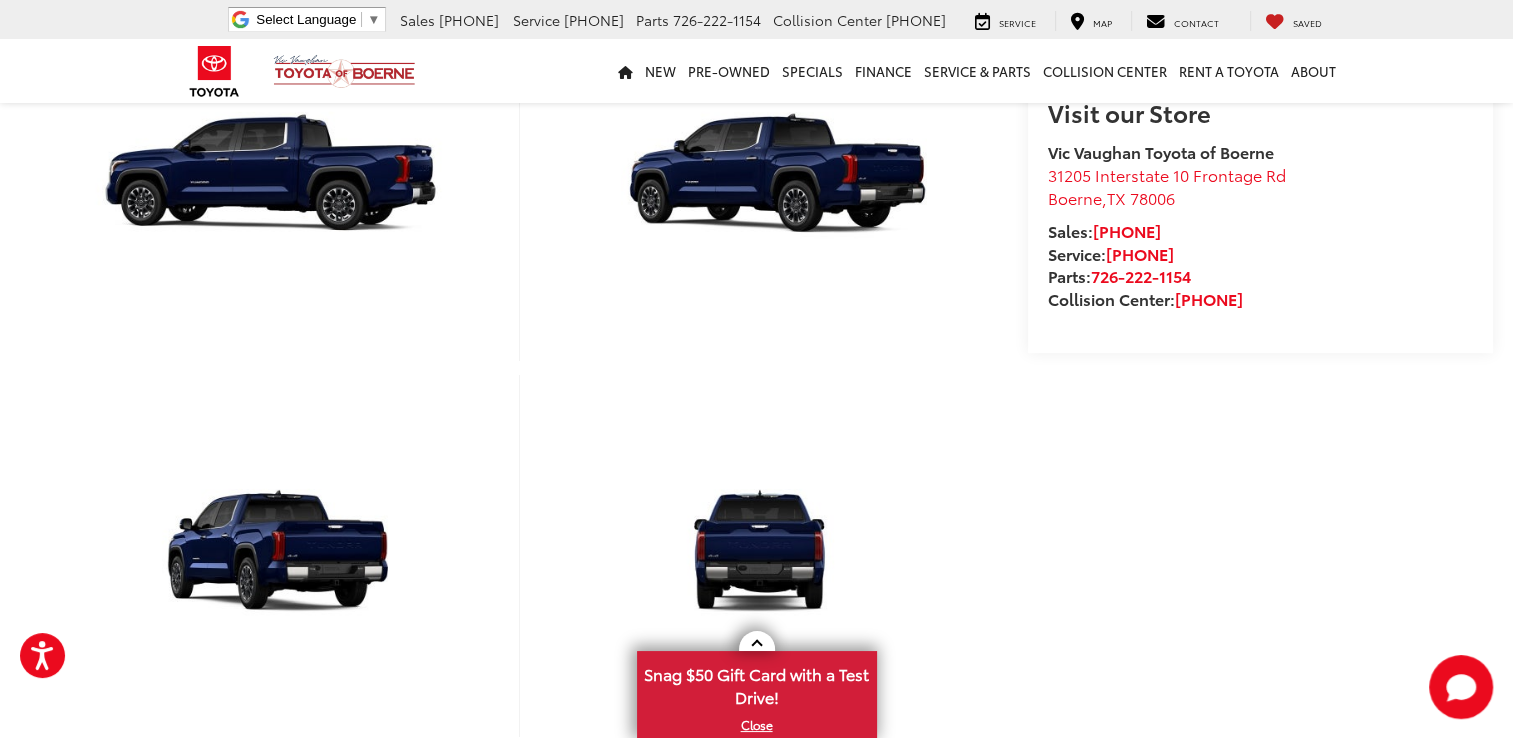 drag, startPoint x: 1497, startPoint y: 109, endPoint x: 1496, endPoint y: 61, distance: 48.010414 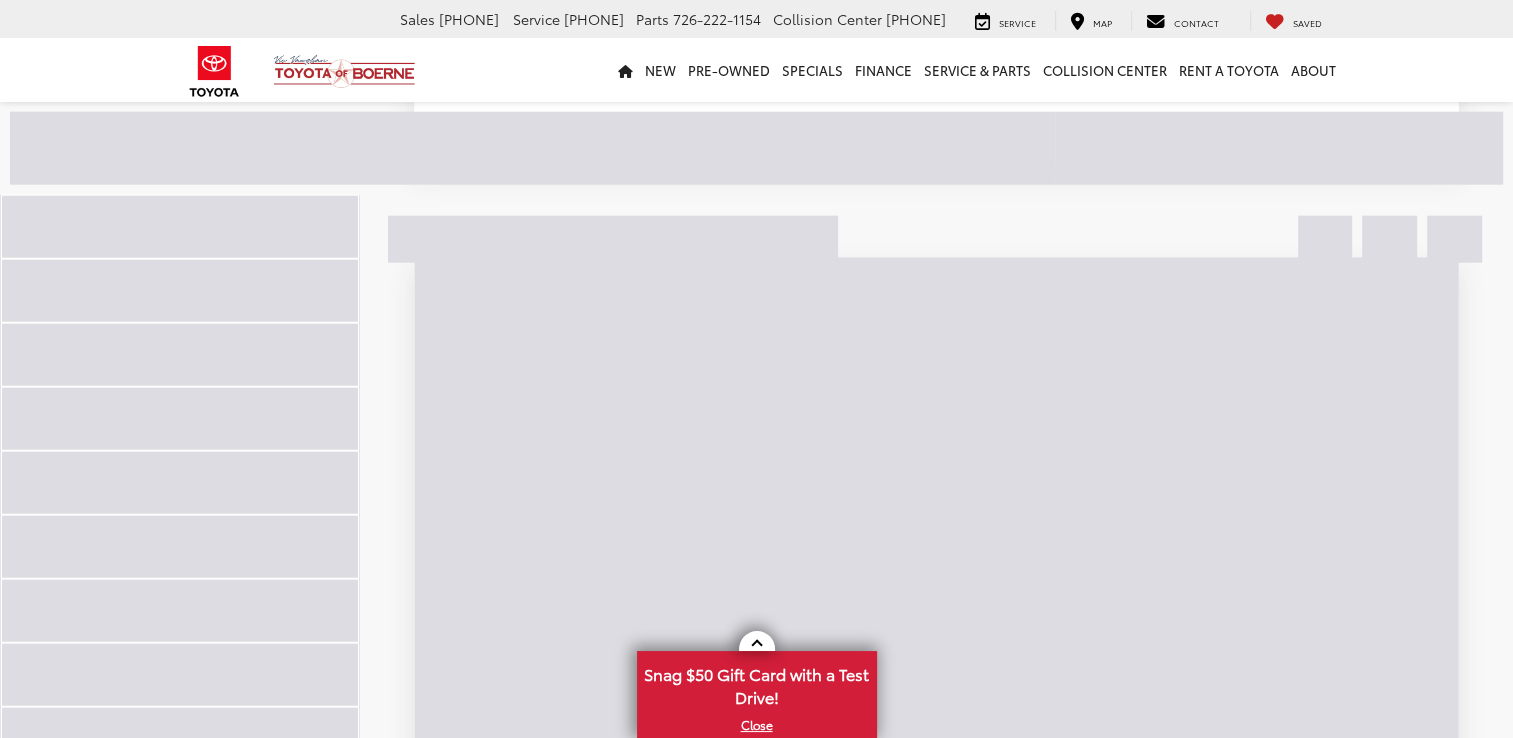 scroll, scrollTop: 4634, scrollLeft: 0, axis: vertical 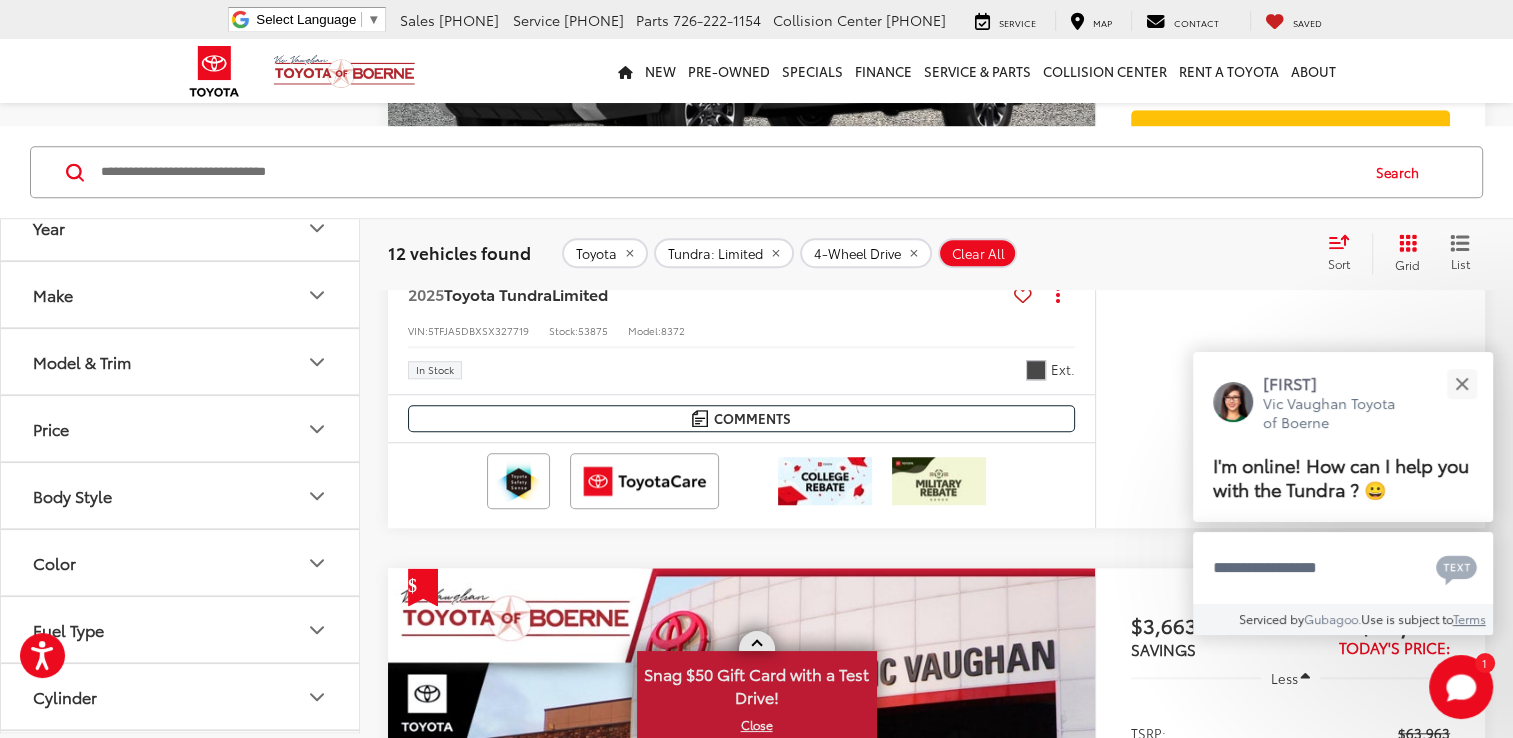 click at bounding box center (757, 641) 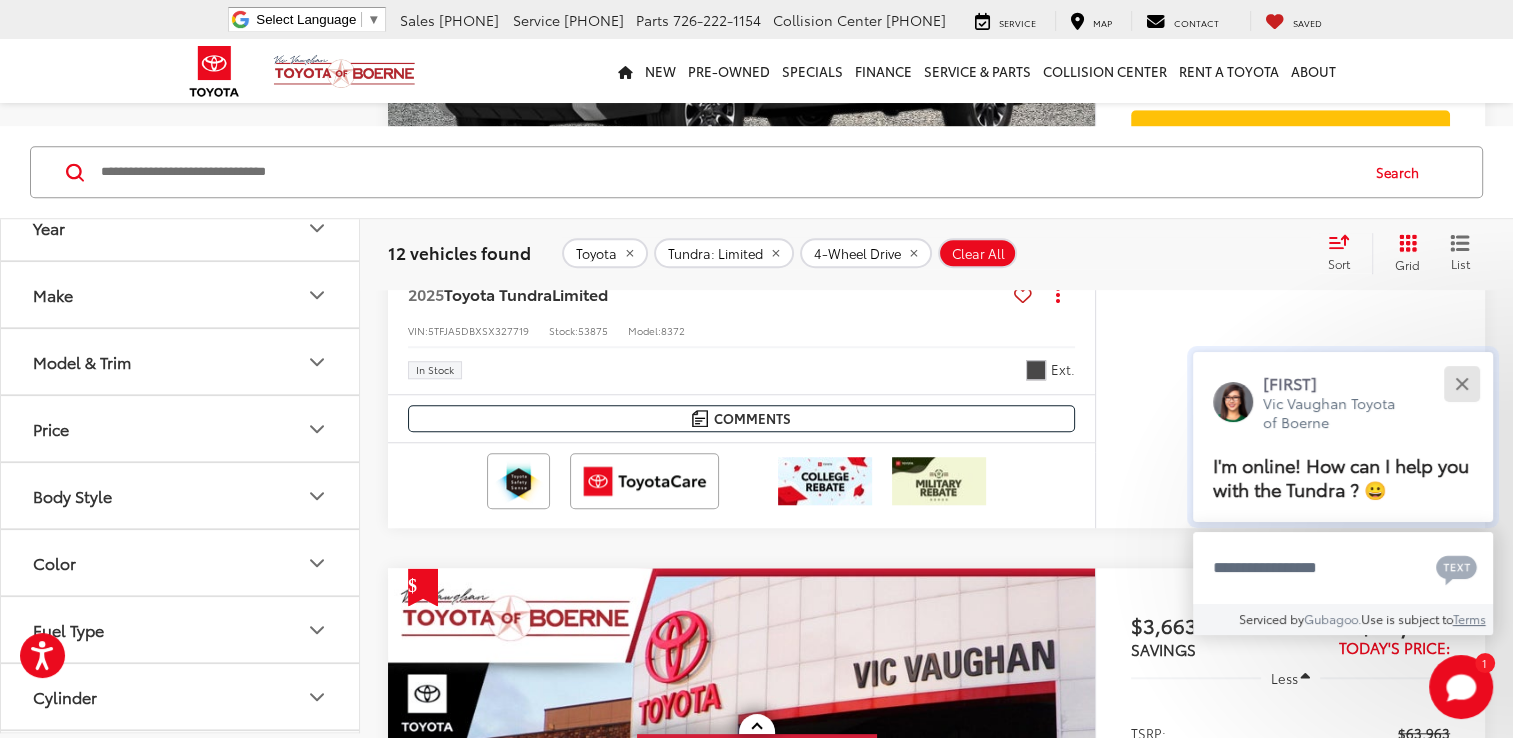 click at bounding box center [1461, 383] 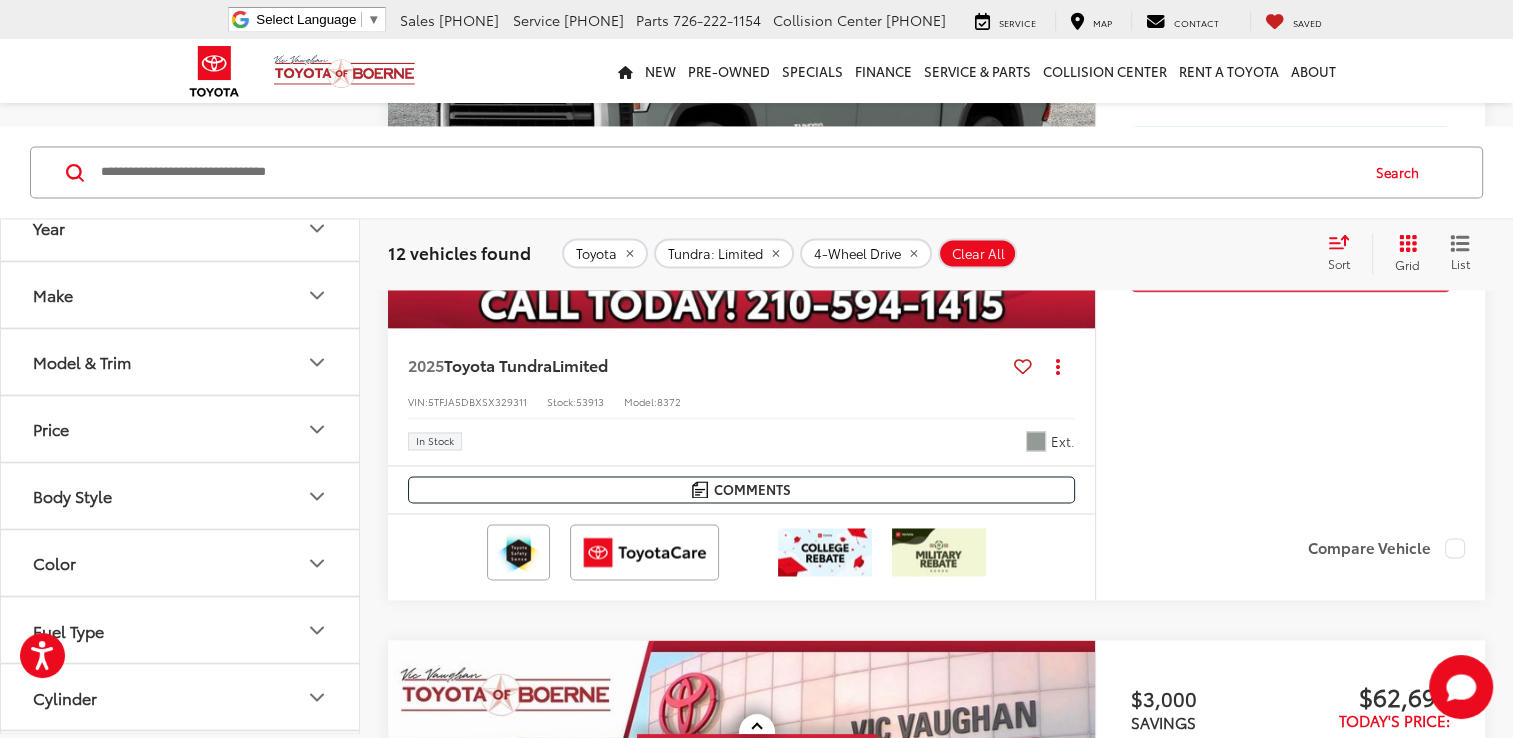 scroll, scrollTop: 2948, scrollLeft: 0, axis: vertical 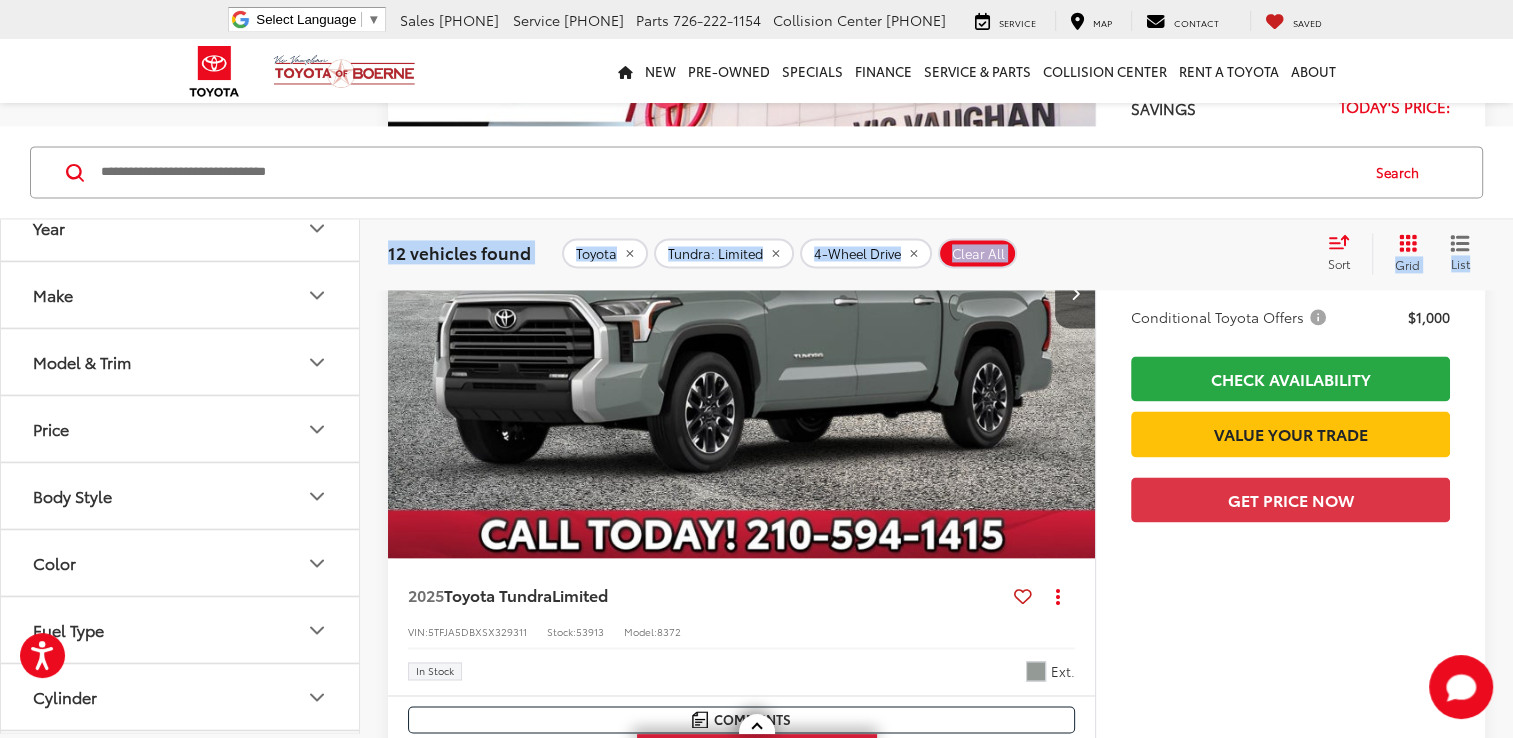 drag, startPoint x: 1506, startPoint y: 236, endPoint x: 1506, endPoint y: 203, distance: 33 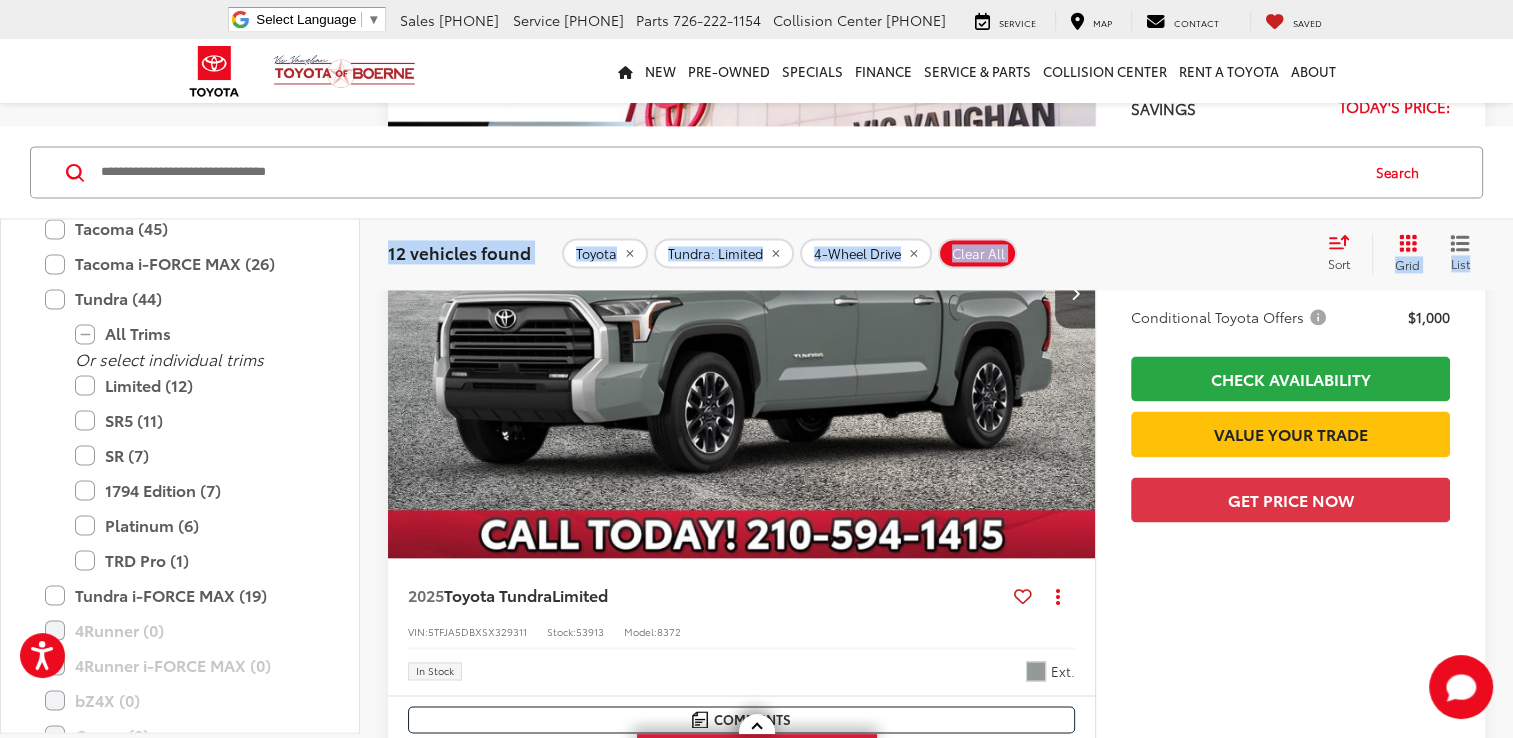 scroll, scrollTop: 253, scrollLeft: 0, axis: vertical 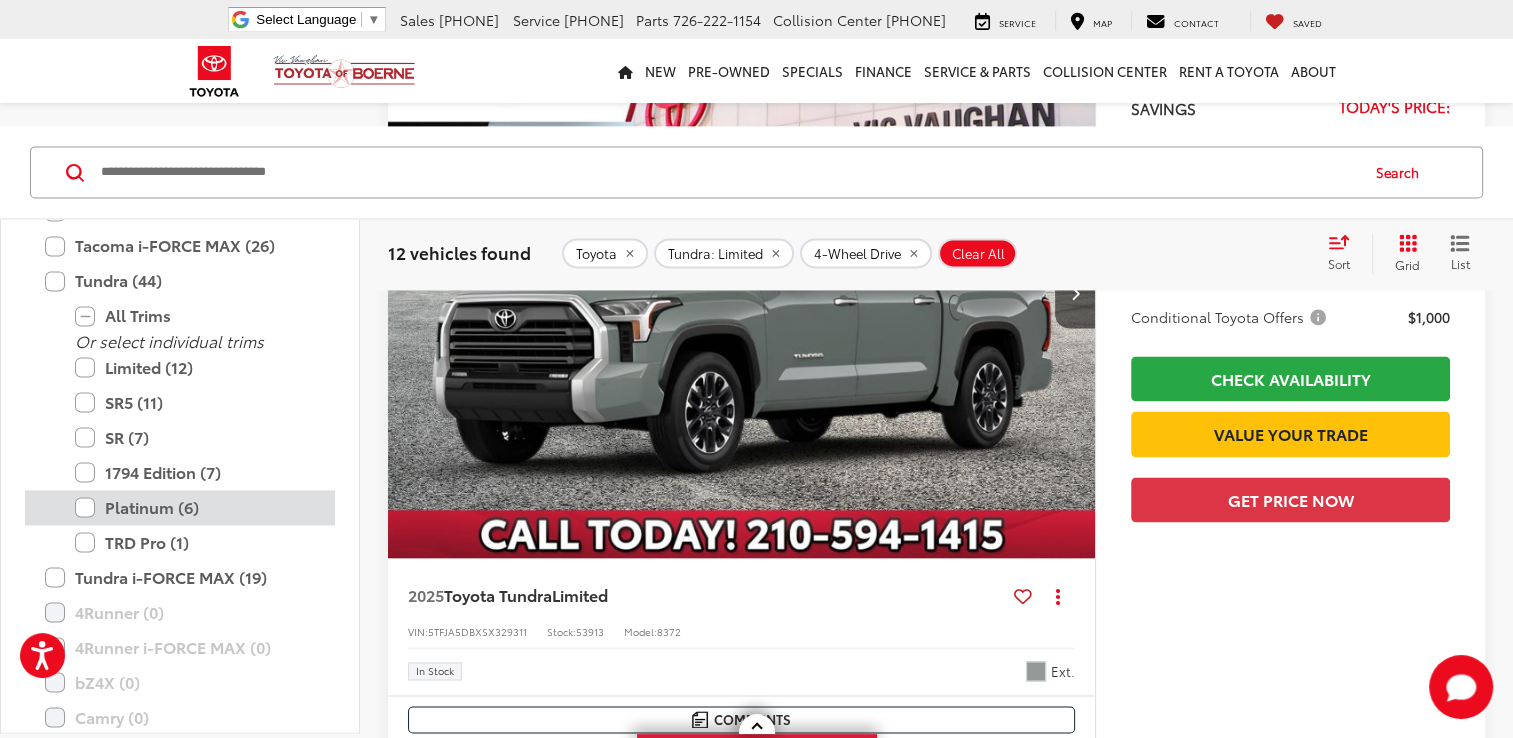 click on "Platinum (6)" at bounding box center (195, 507) 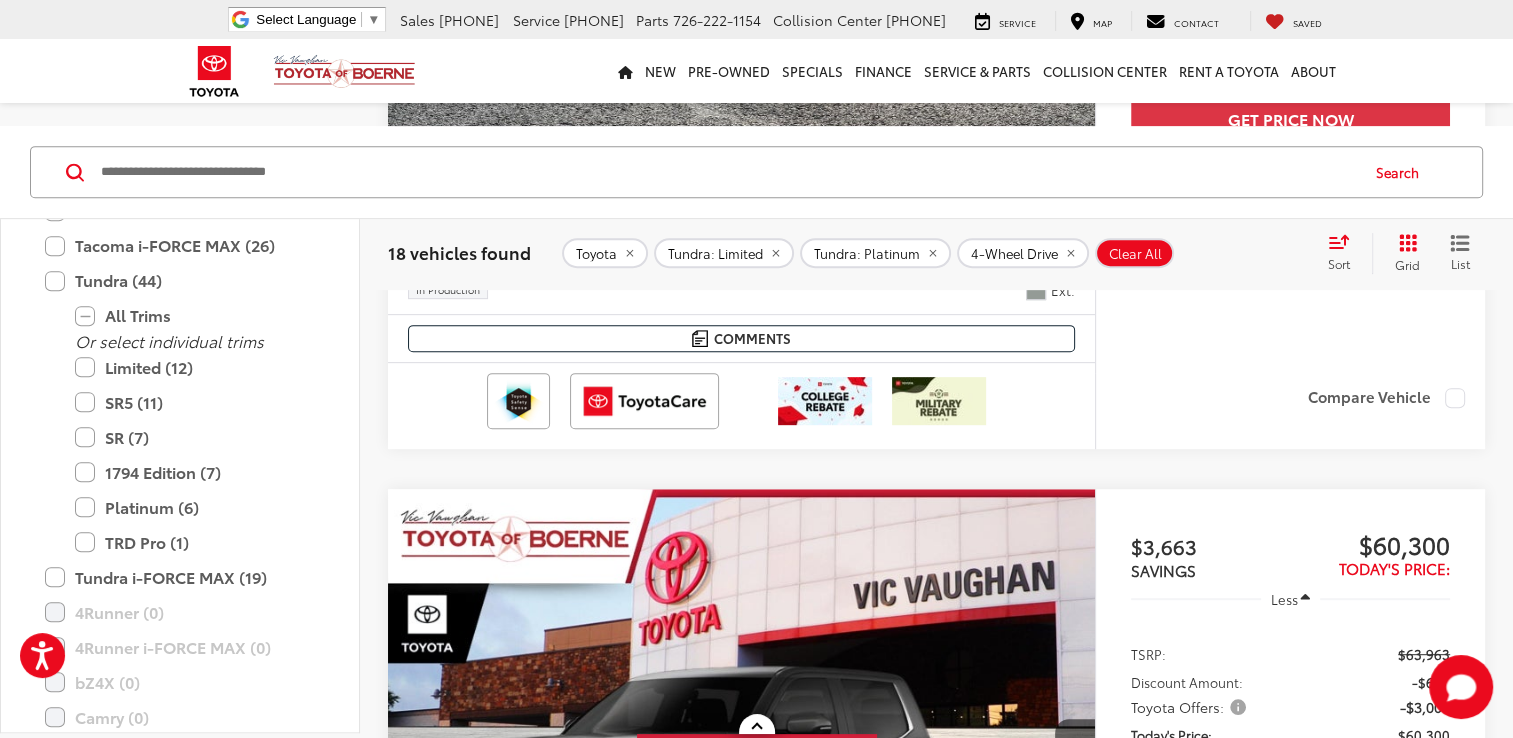 scroll, scrollTop: 155, scrollLeft: 0, axis: vertical 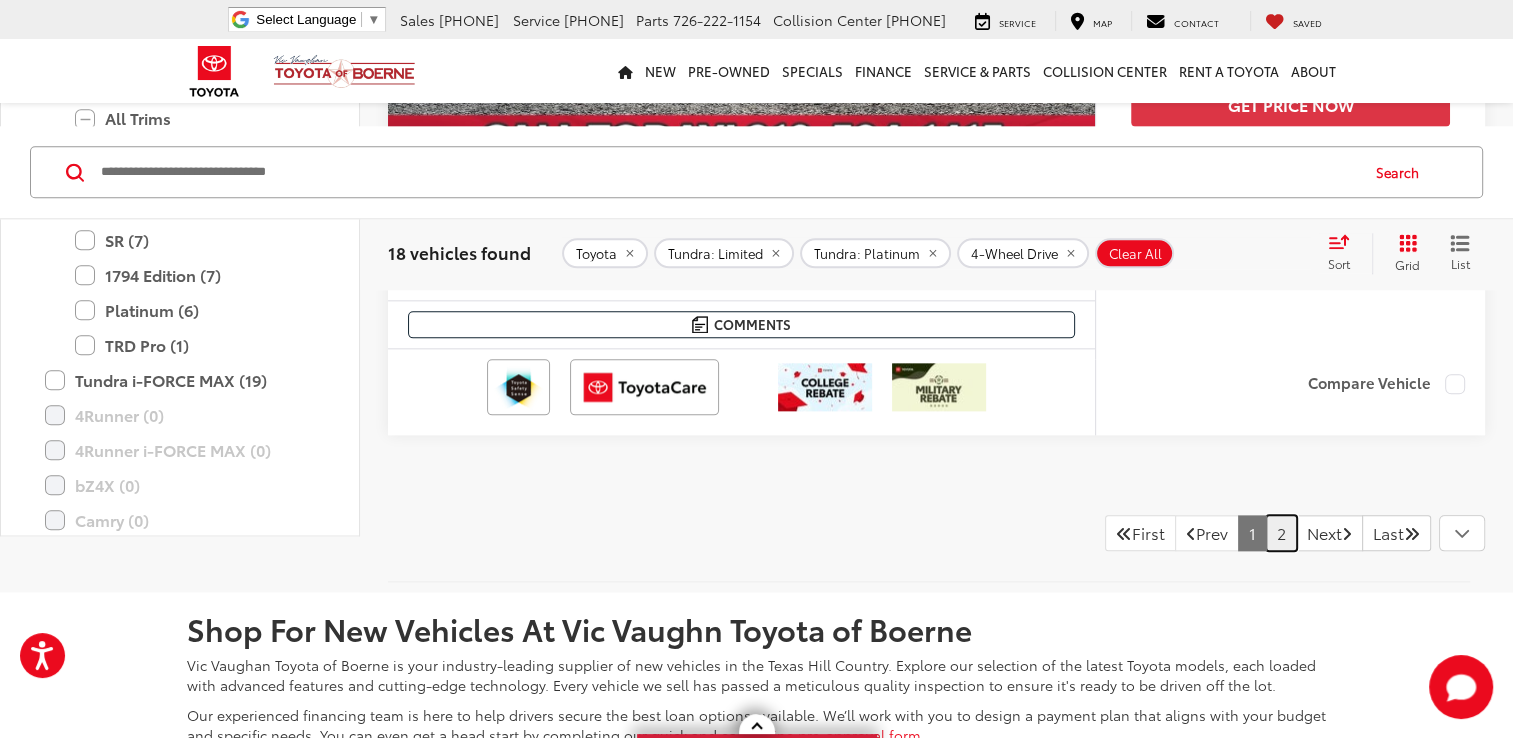 click on "2" at bounding box center [1281, 533] 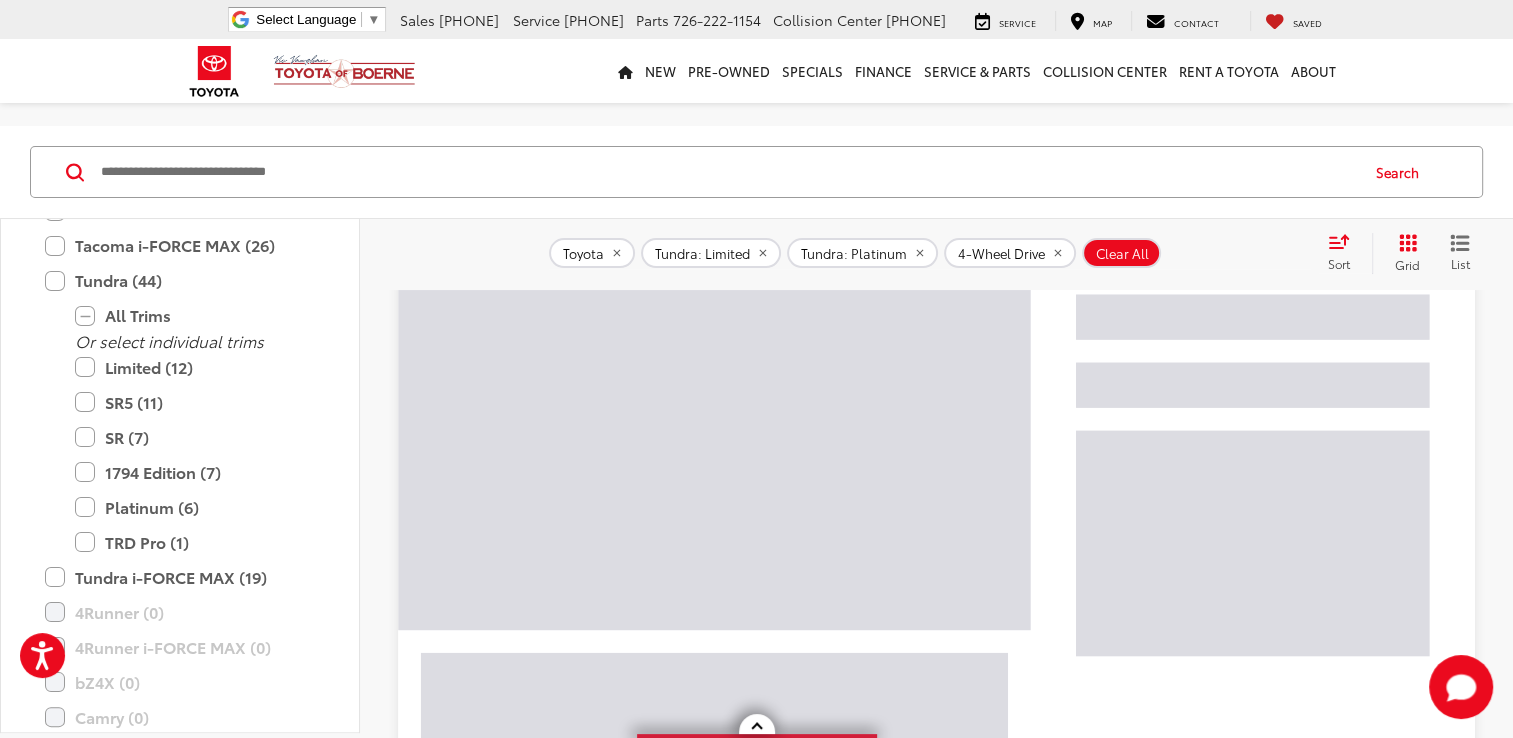 scroll, scrollTop: 155, scrollLeft: 0, axis: vertical 